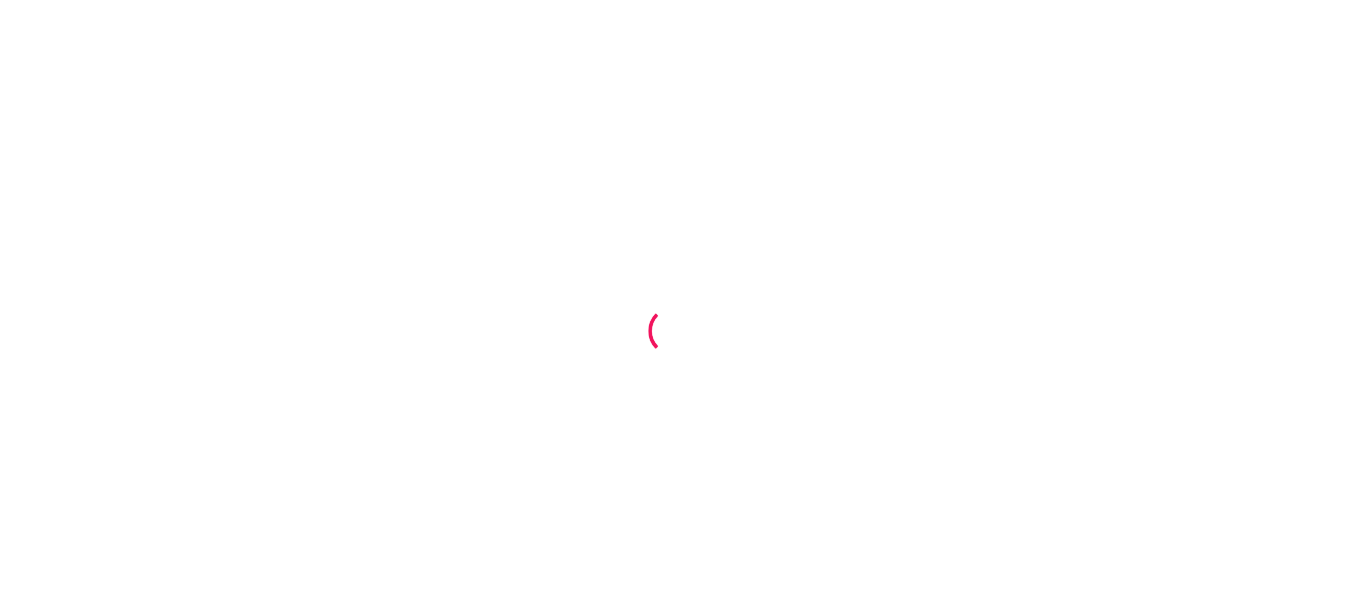 scroll, scrollTop: 0, scrollLeft: 0, axis: both 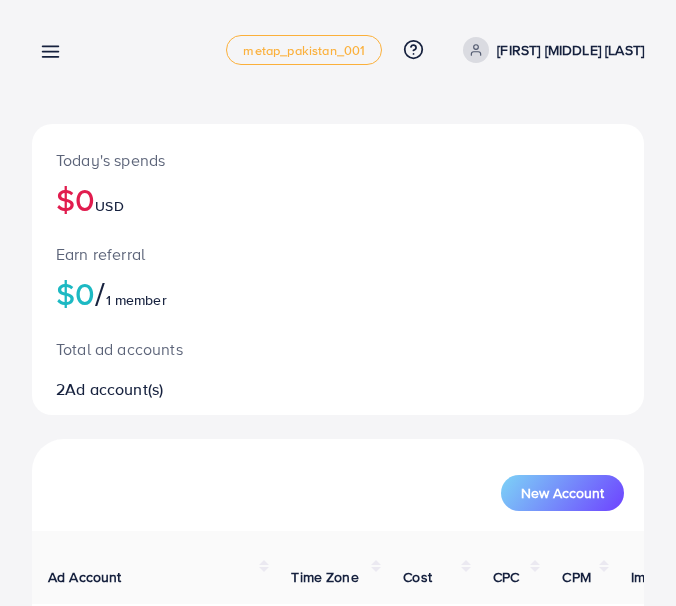 click 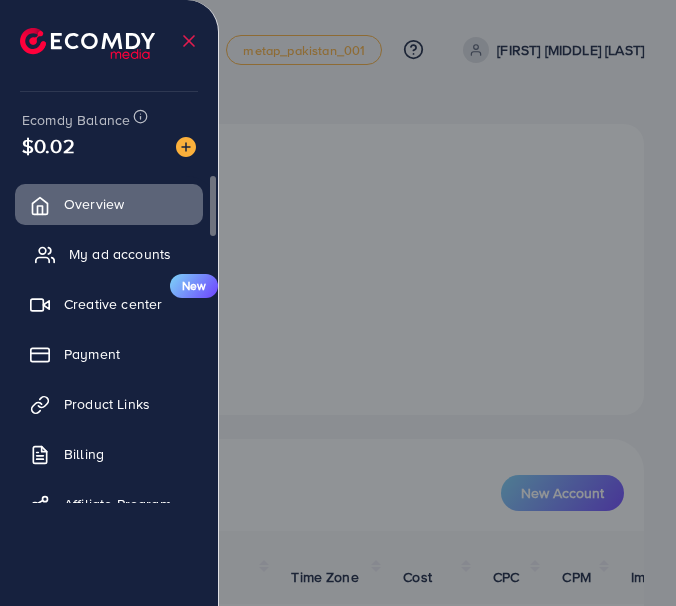 click on "My ad accounts" at bounding box center (120, 254) 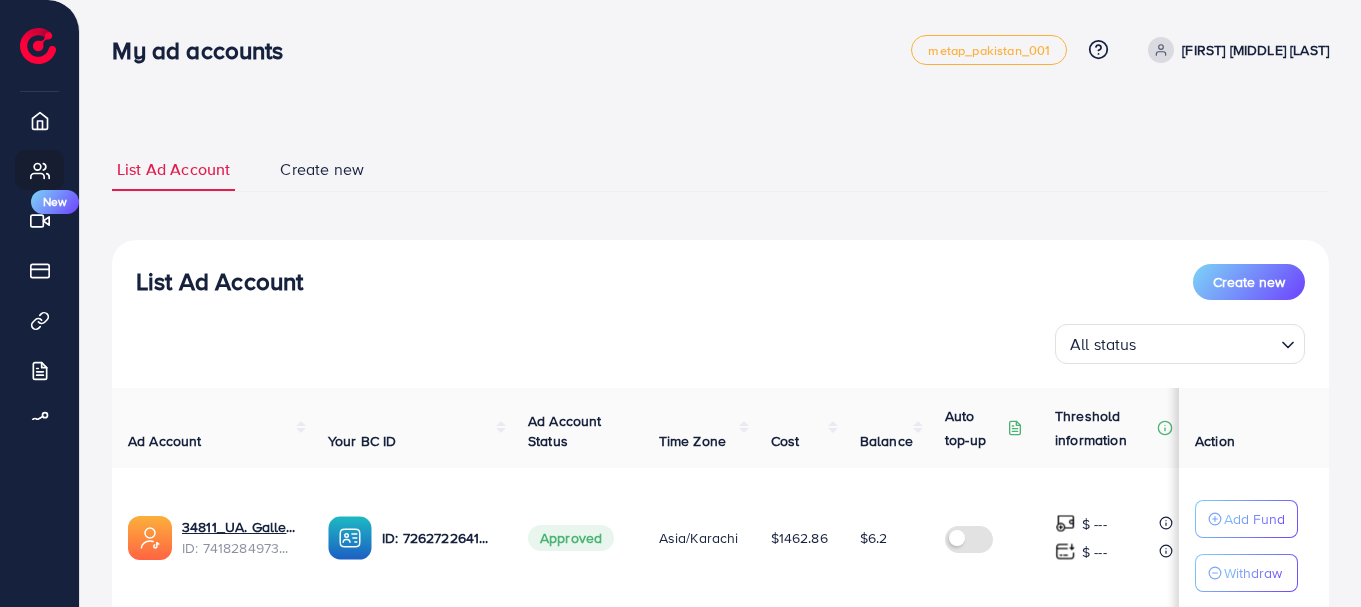 scroll, scrollTop: 0, scrollLeft: 9, axis: horizontal 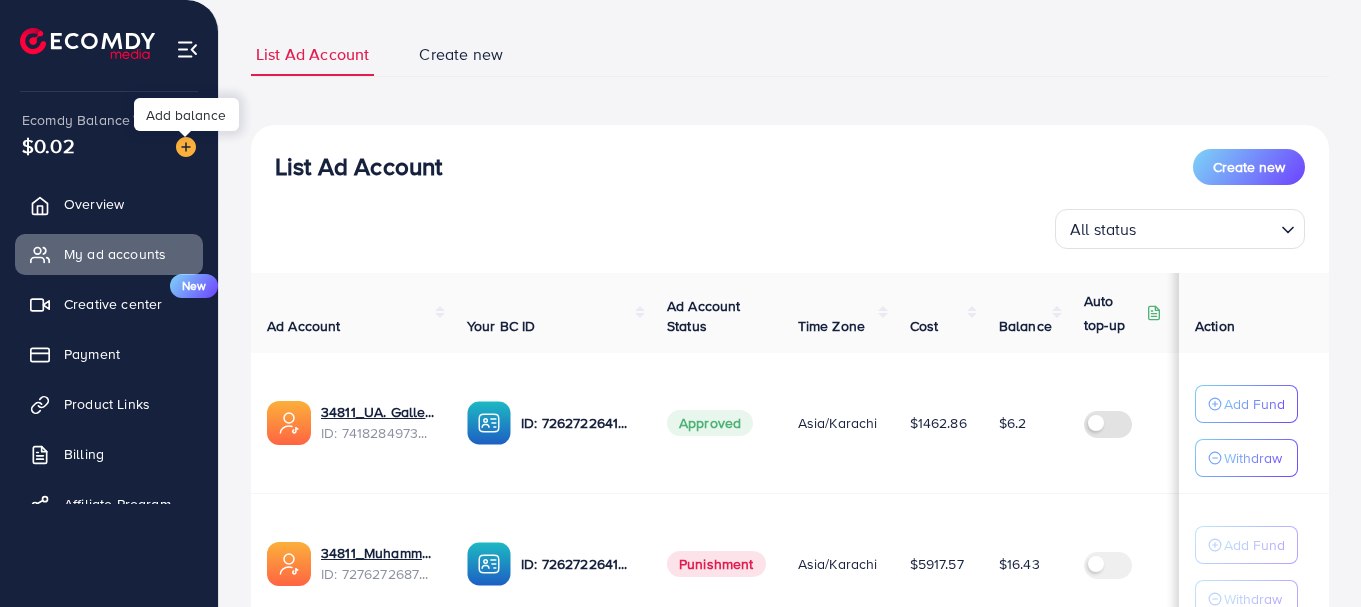 click at bounding box center (186, 147) 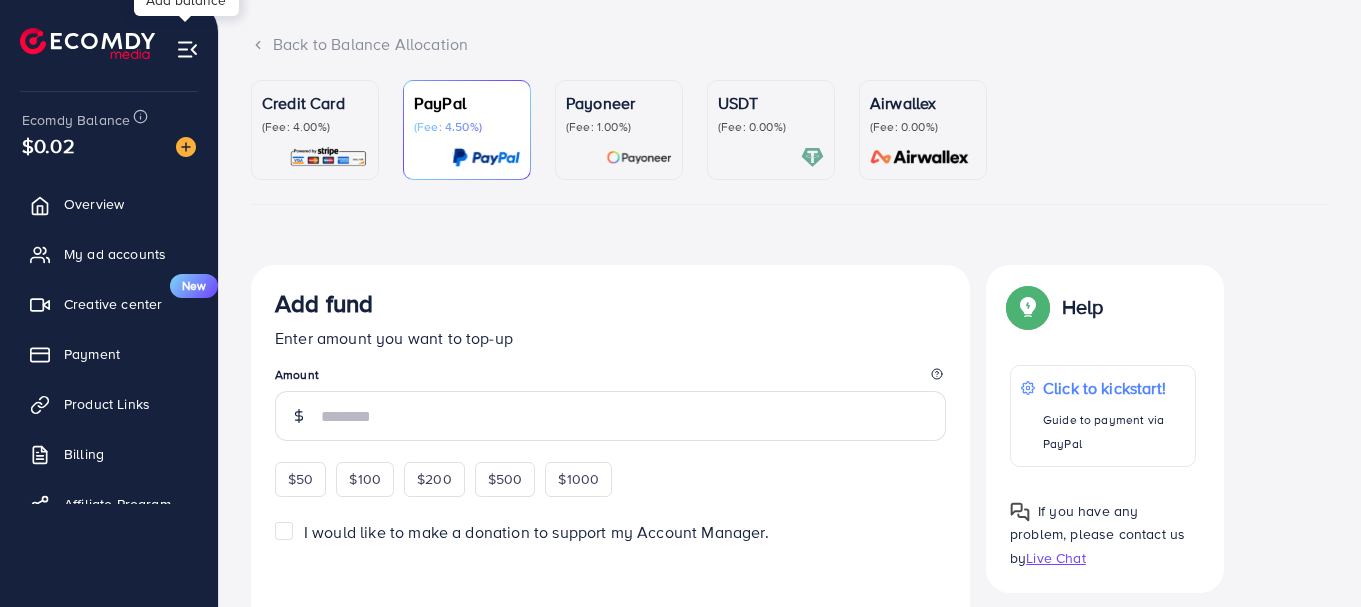 scroll, scrollTop: 0, scrollLeft: 0, axis: both 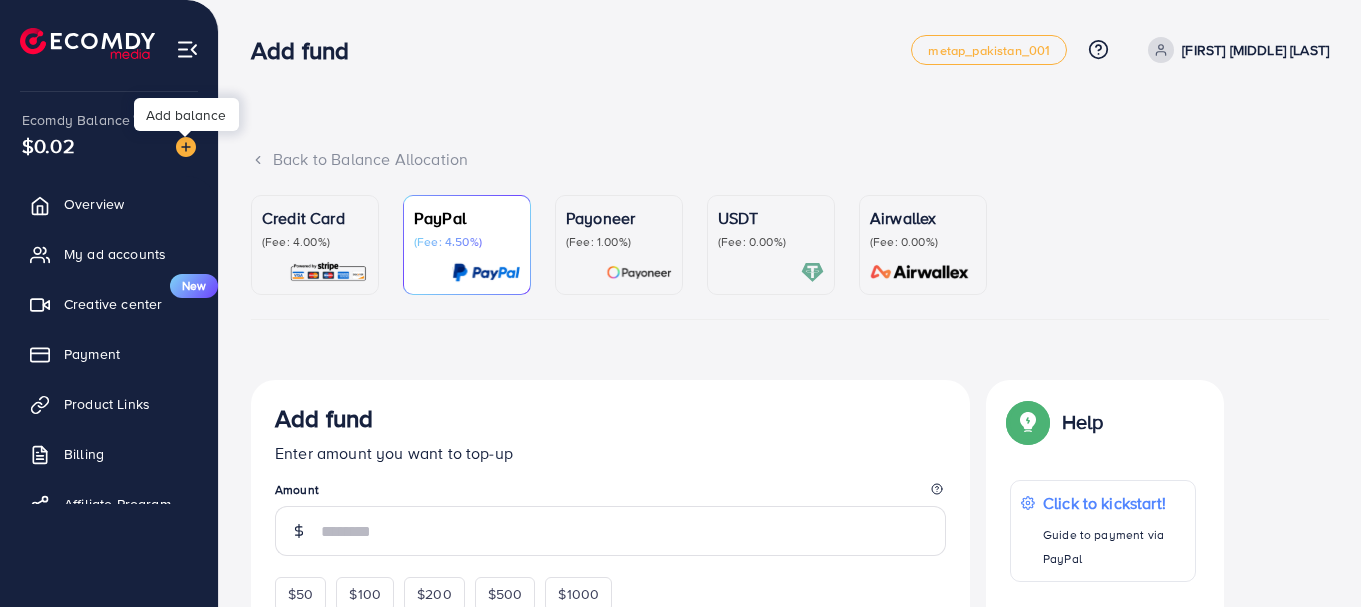 click on "Add balance" at bounding box center (186, 114) 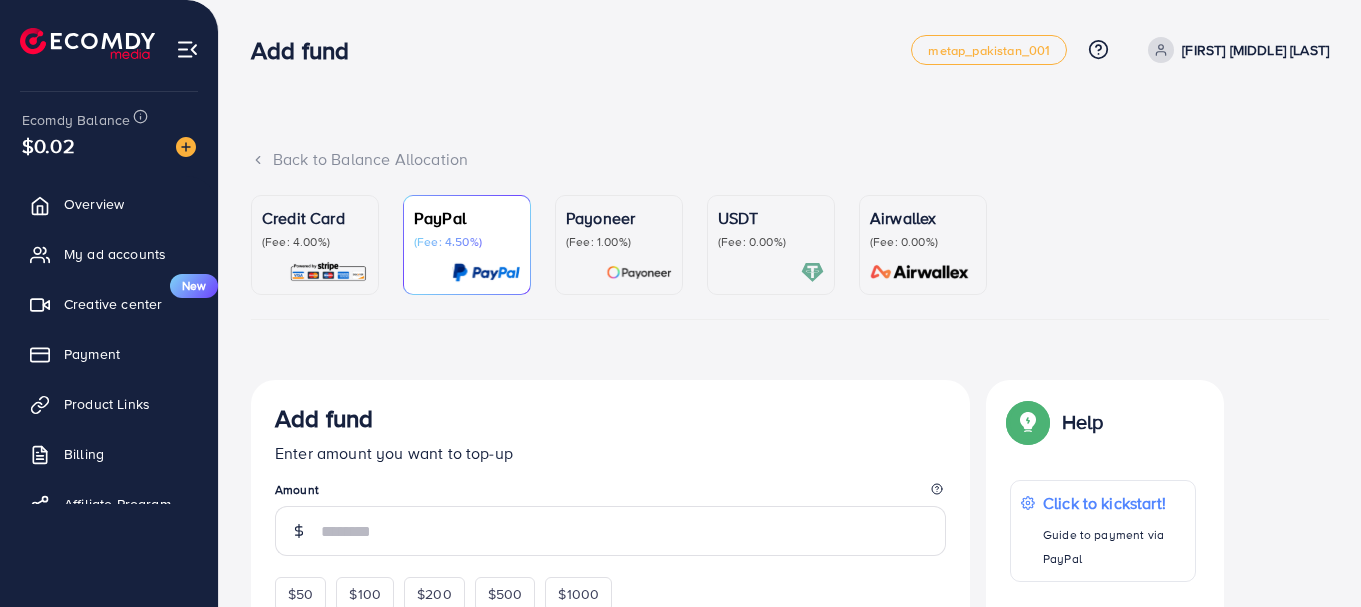 click on "USDT   (Fee: 0.00%)" at bounding box center [771, 245] 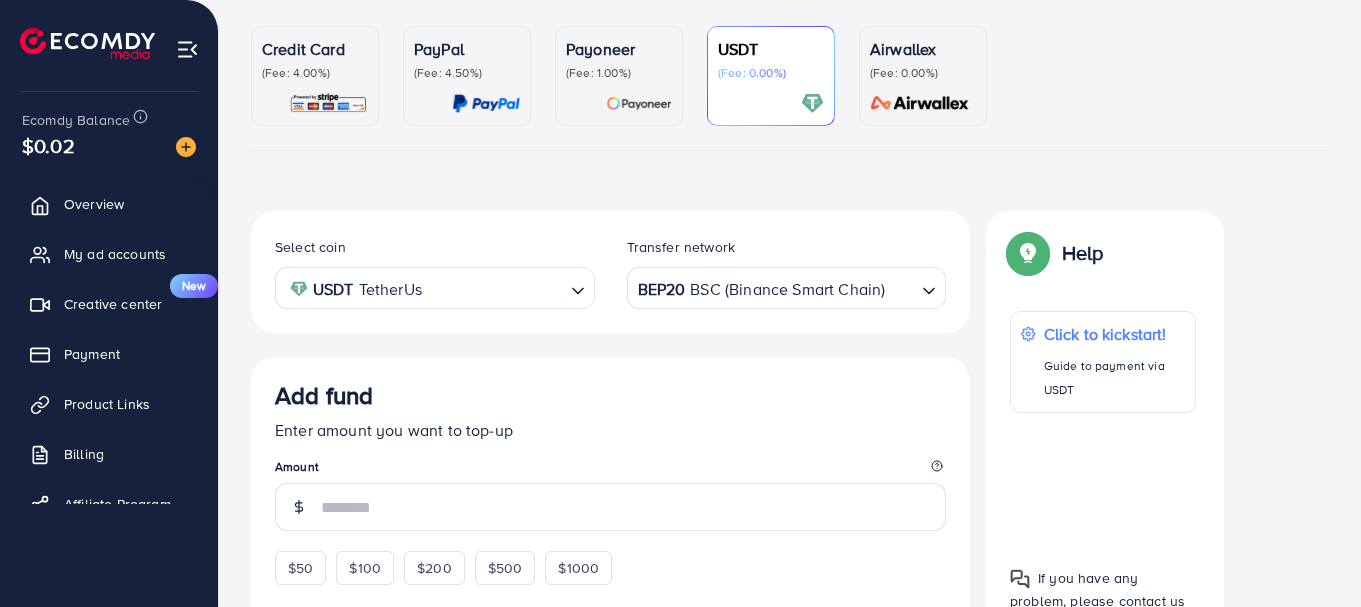 scroll, scrollTop: 170, scrollLeft: 0, axis: vertical 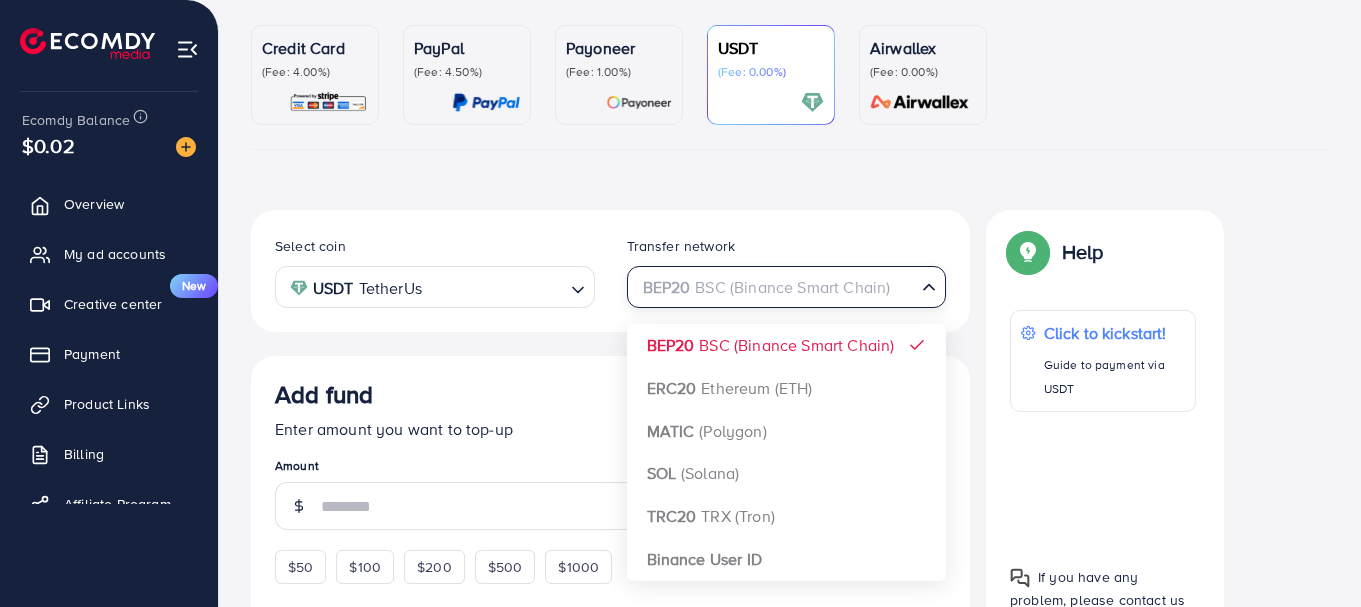 click on "BEP20 BSC (Binance Smart Chain)" at bounding box center [775, 285] 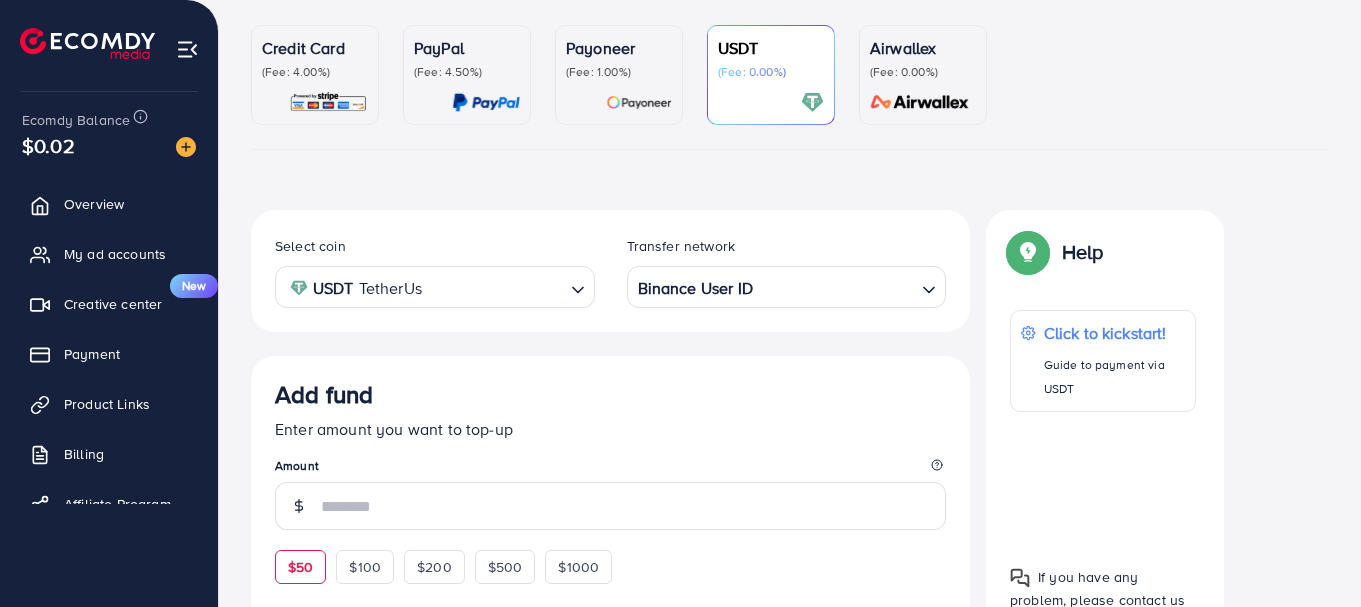 click on "$50" at bounding box center [300, 567] 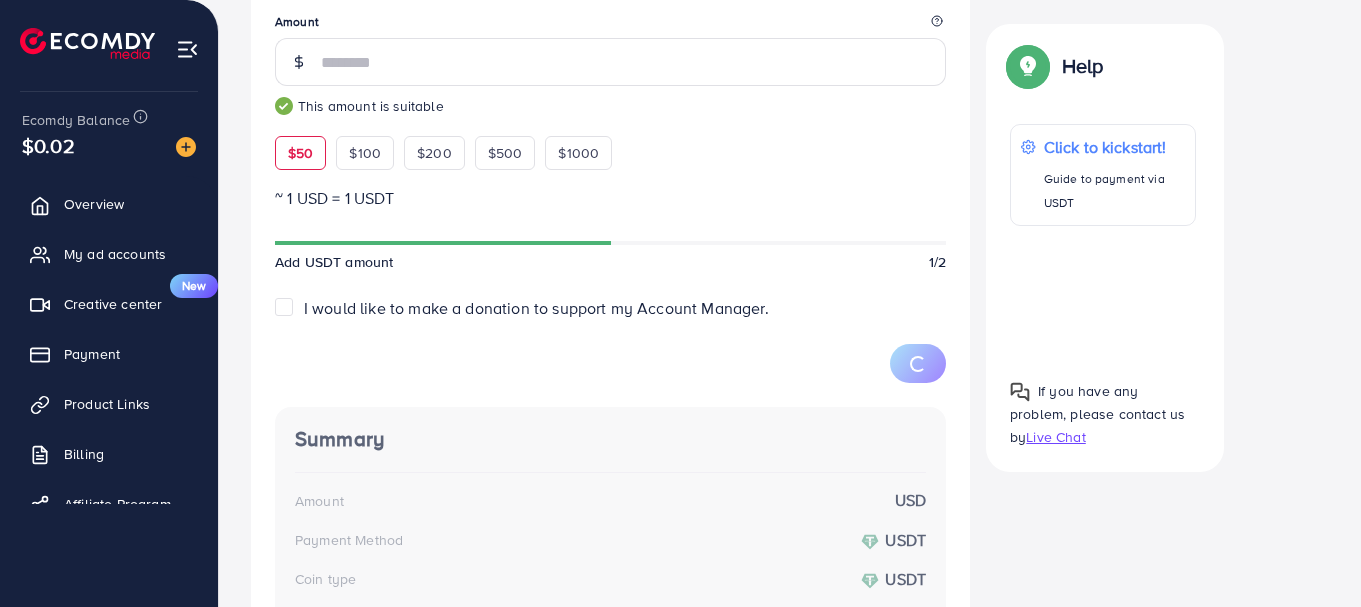 scroll, scrollTop: 615, scrollLeft: 0, axis: vertical 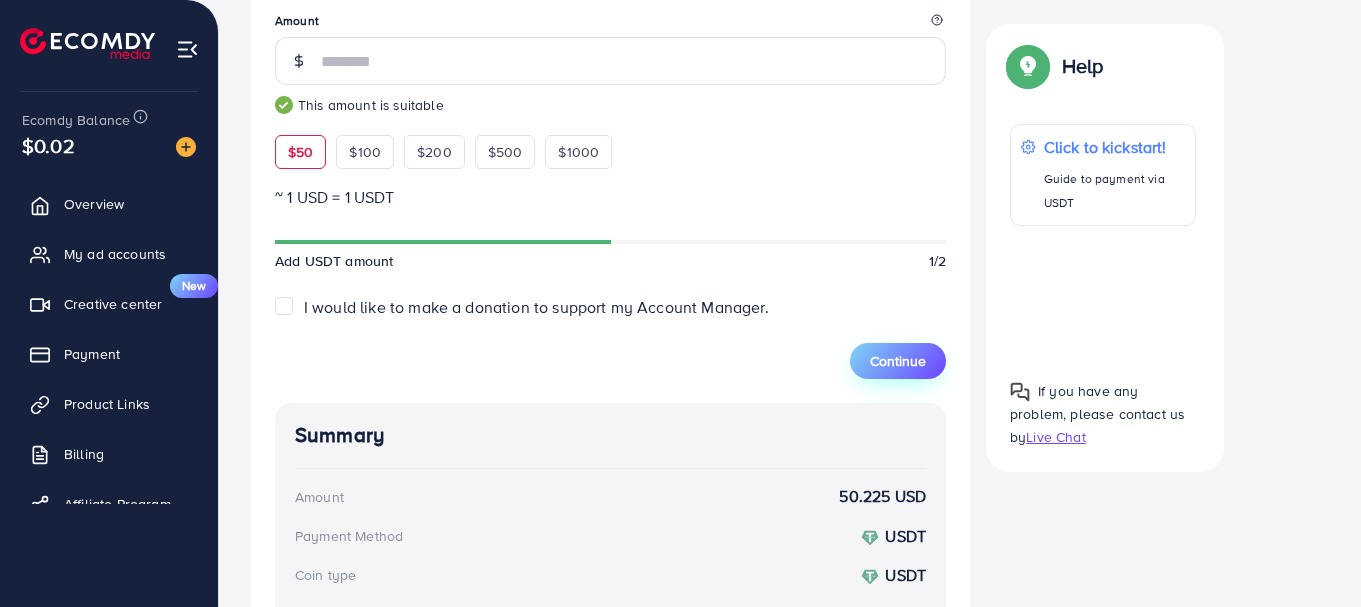 click on "Continue" at bounding box center [898, 361] 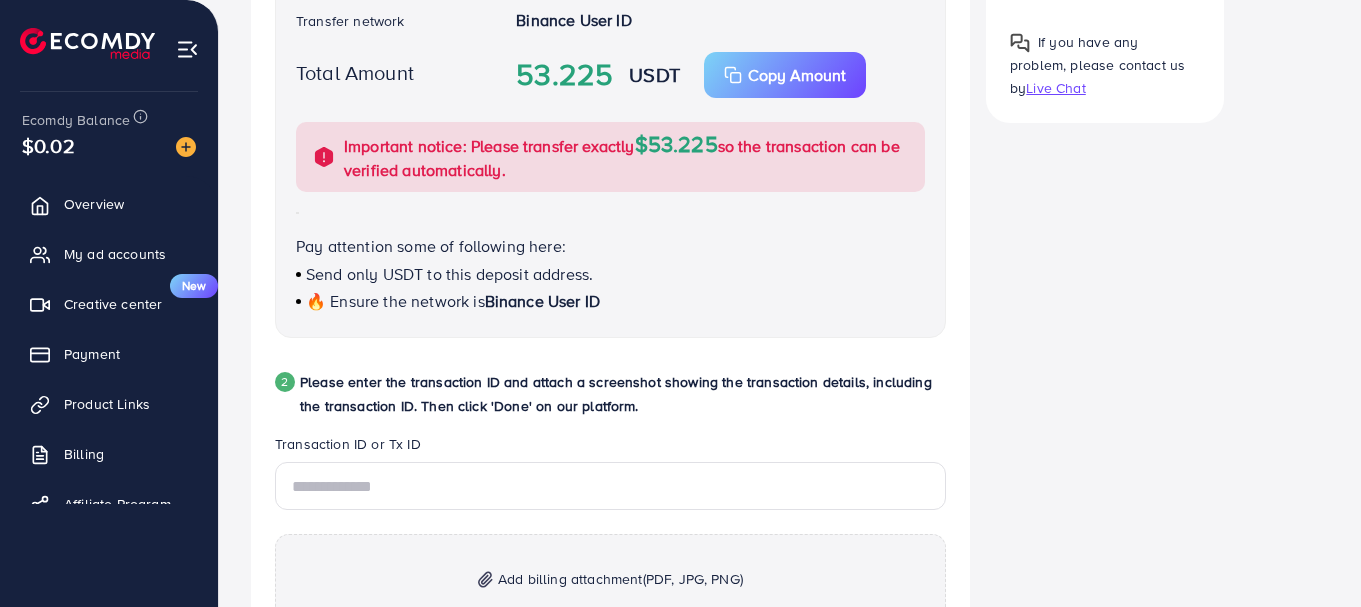 scroll, scrollTop: 704, scrollLeft: 0, axis: vertical 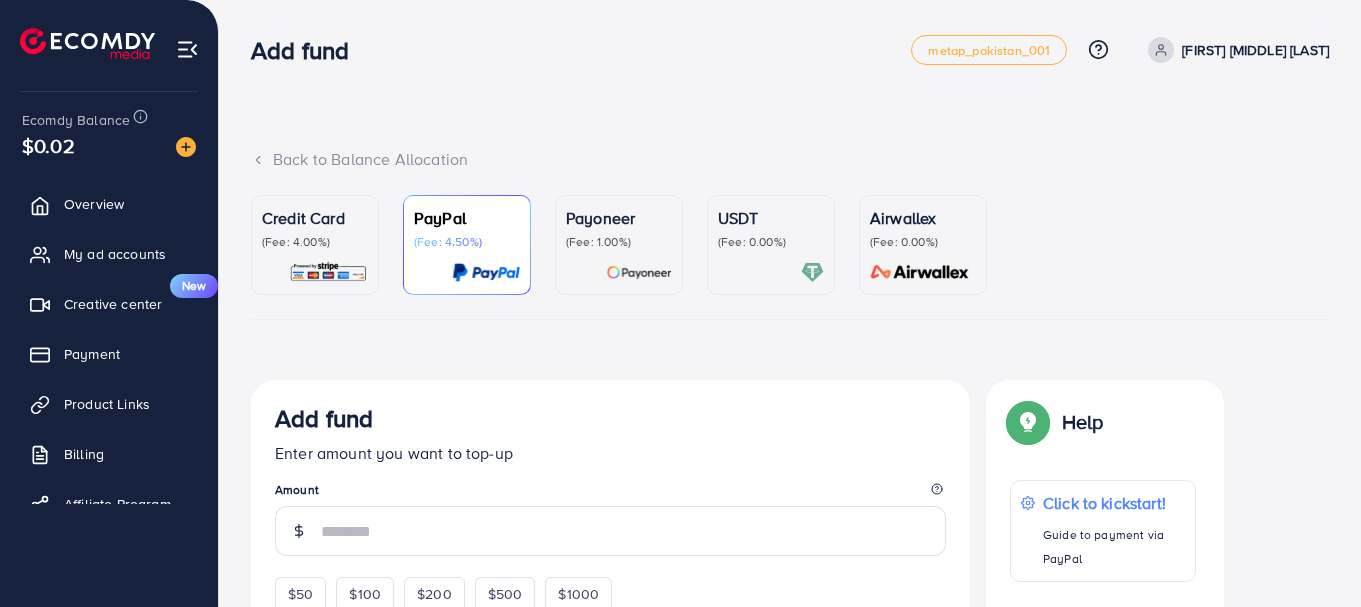 click on "USDT   (Fee: 0.00%)" at bounding box center (771, 245) 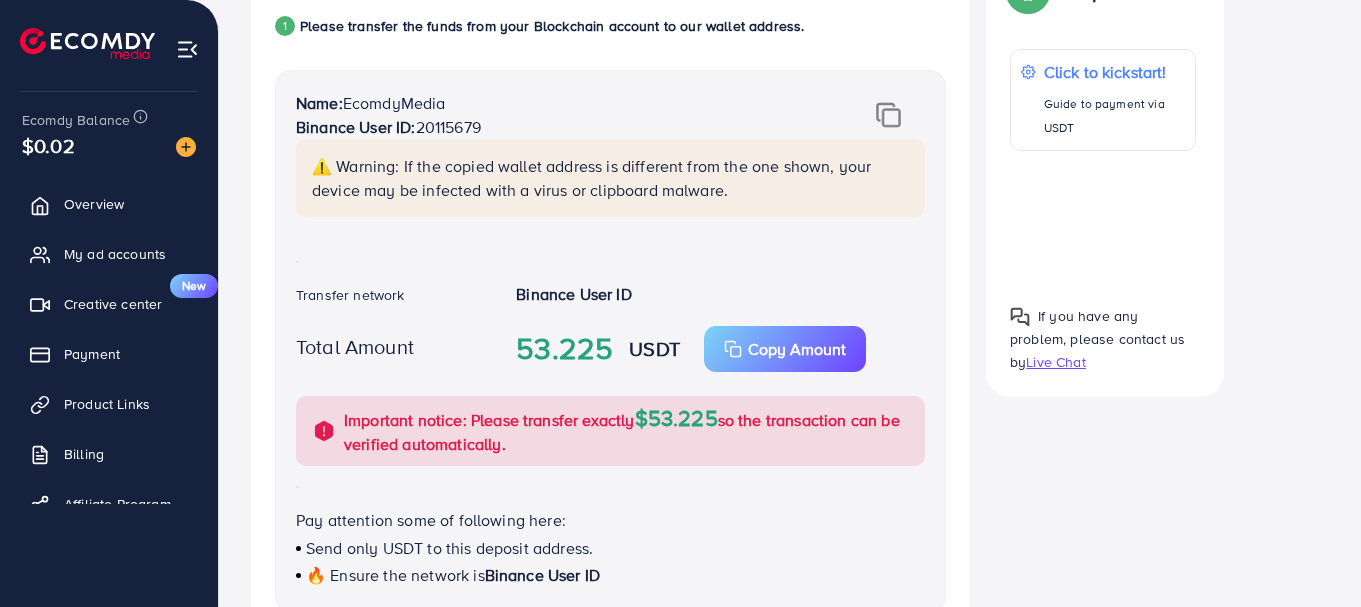 scroll, scrollTop: 432, scrollLeft: 0, axis: vertical 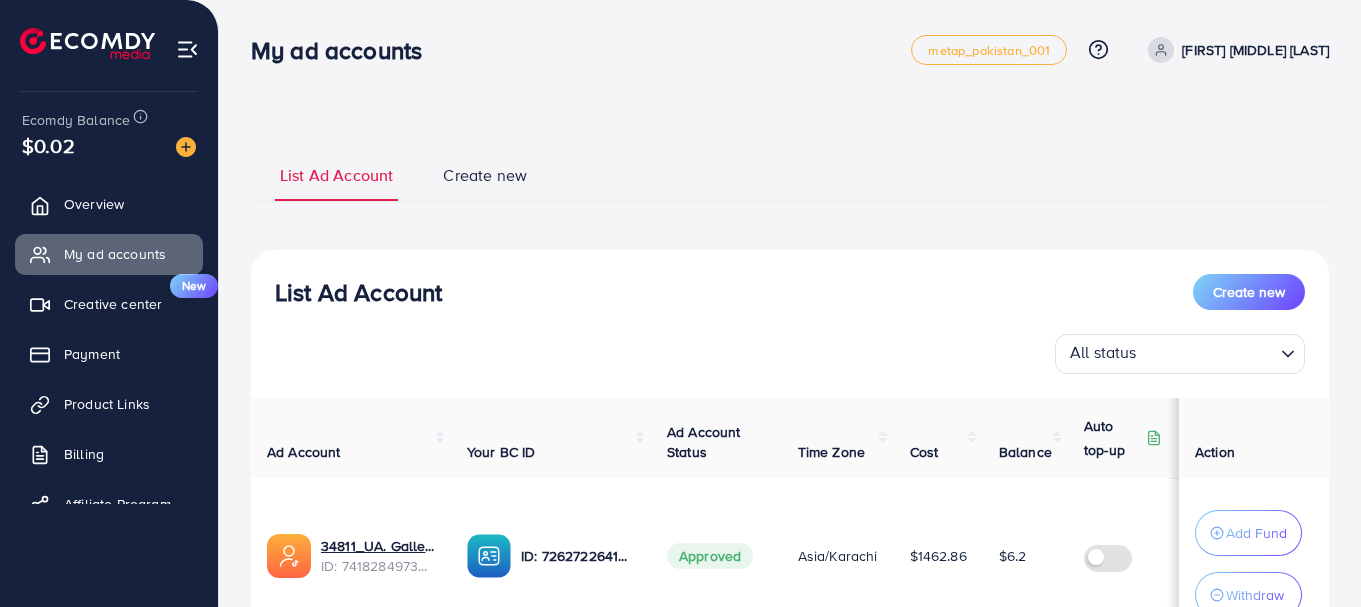 click at bounding box center [178, 145] 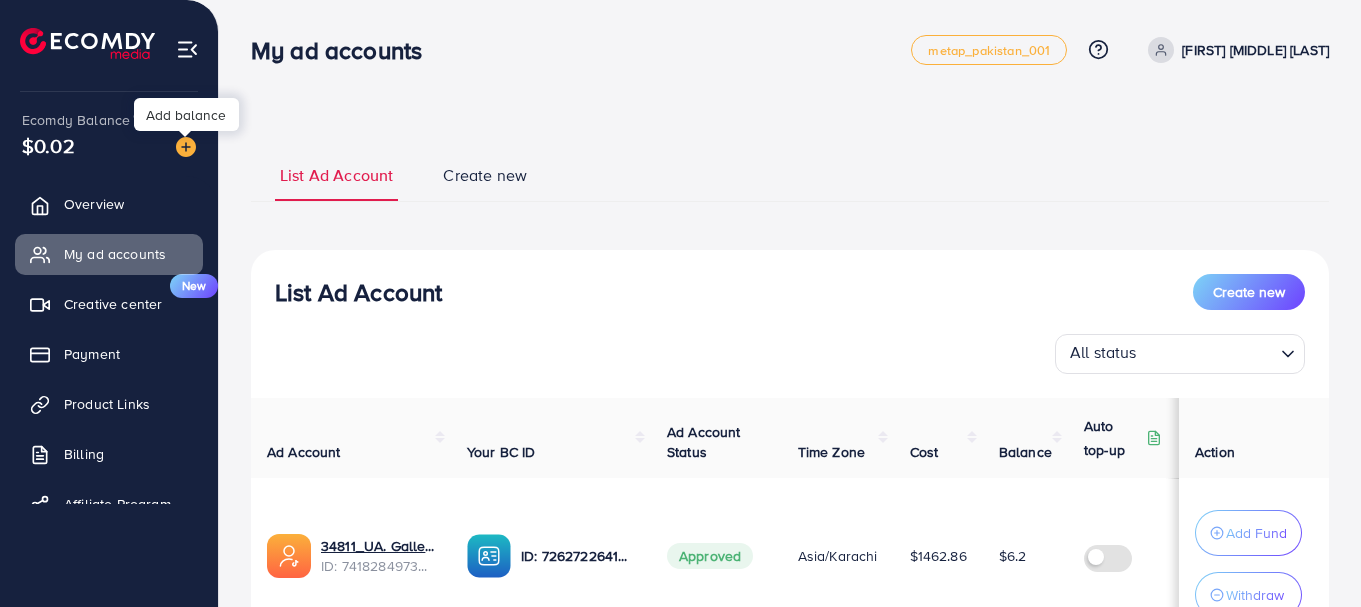 click at bounding box center (186, 147) 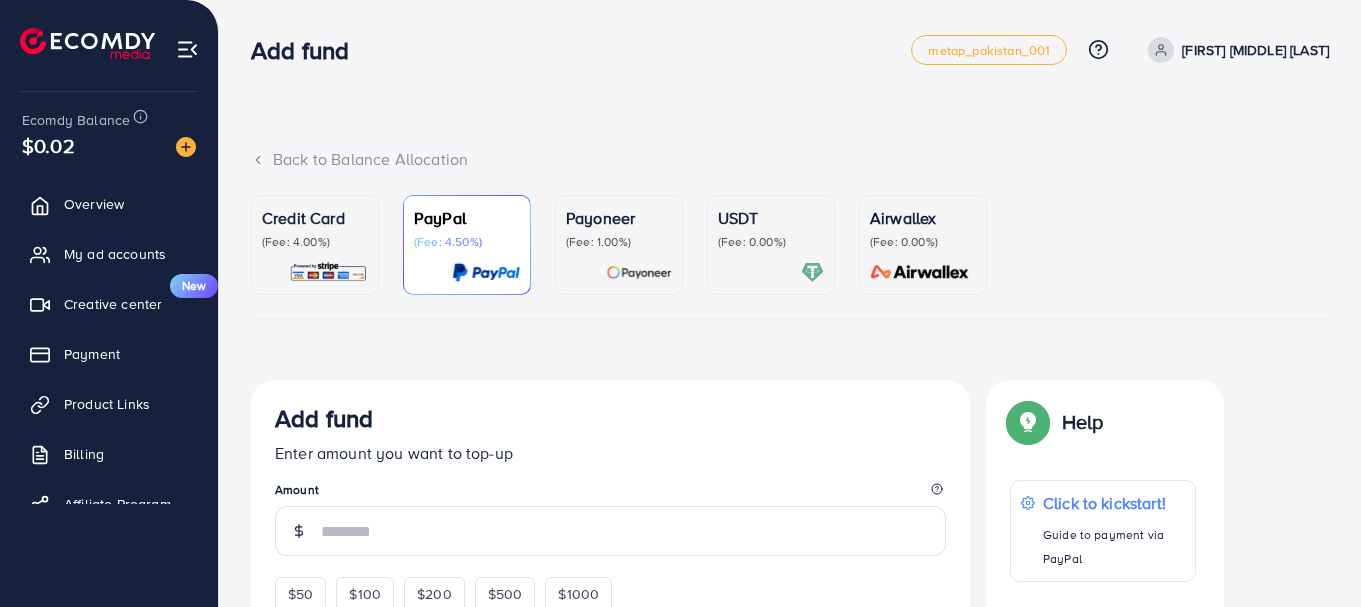 click on "(Fee: 0.00%)" at bounding box center [771, 242] 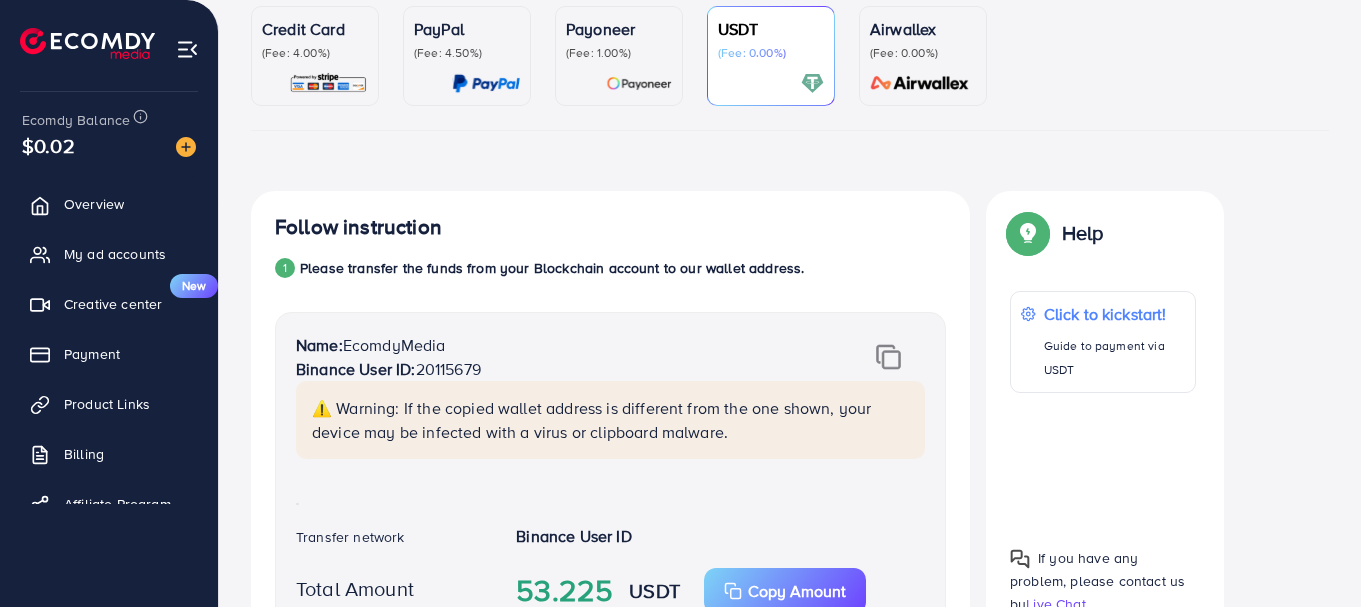 scroll, scrollTop: 186, scrollLeft: 0, axis: vertical 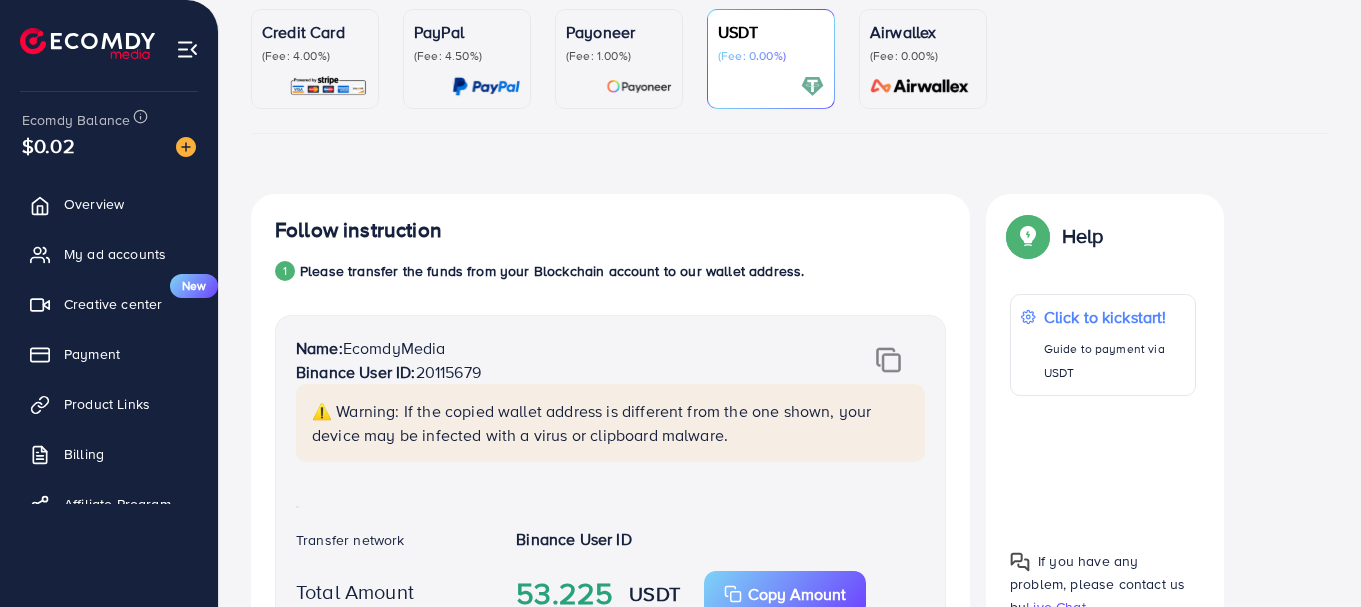 click on "USDT   (Fee: 0.00%)" at bounding box center (771, 59) 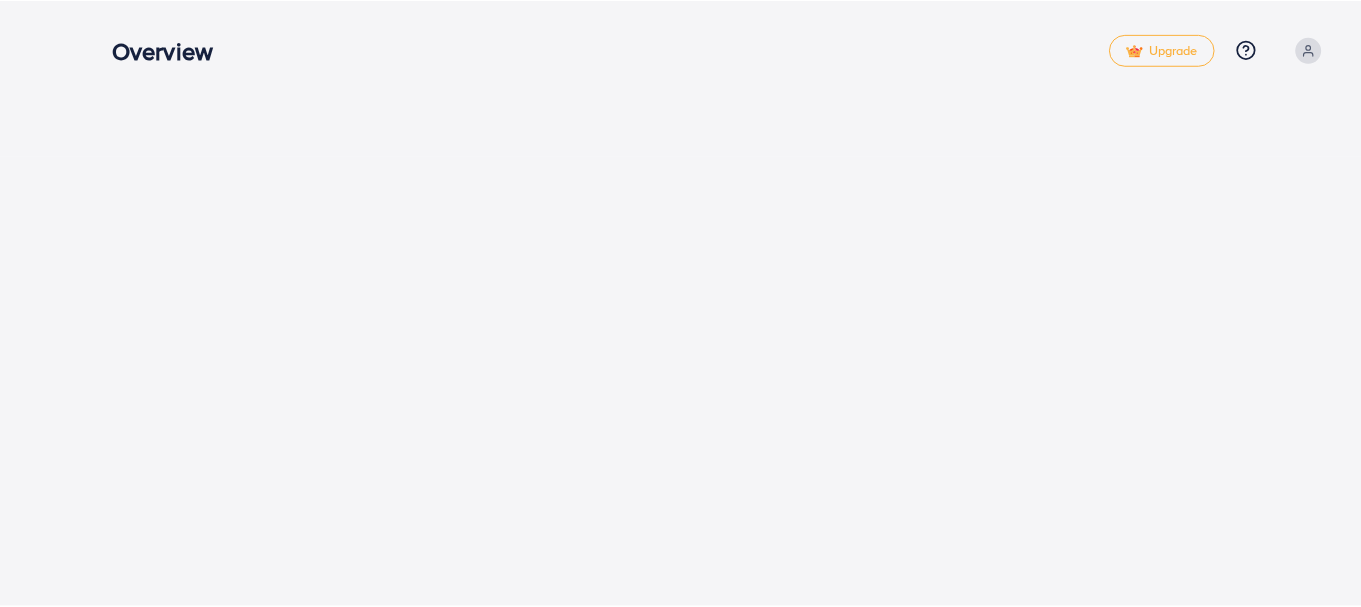 scroll, scrollTop: 0, scrollLeft: 0, axis: both 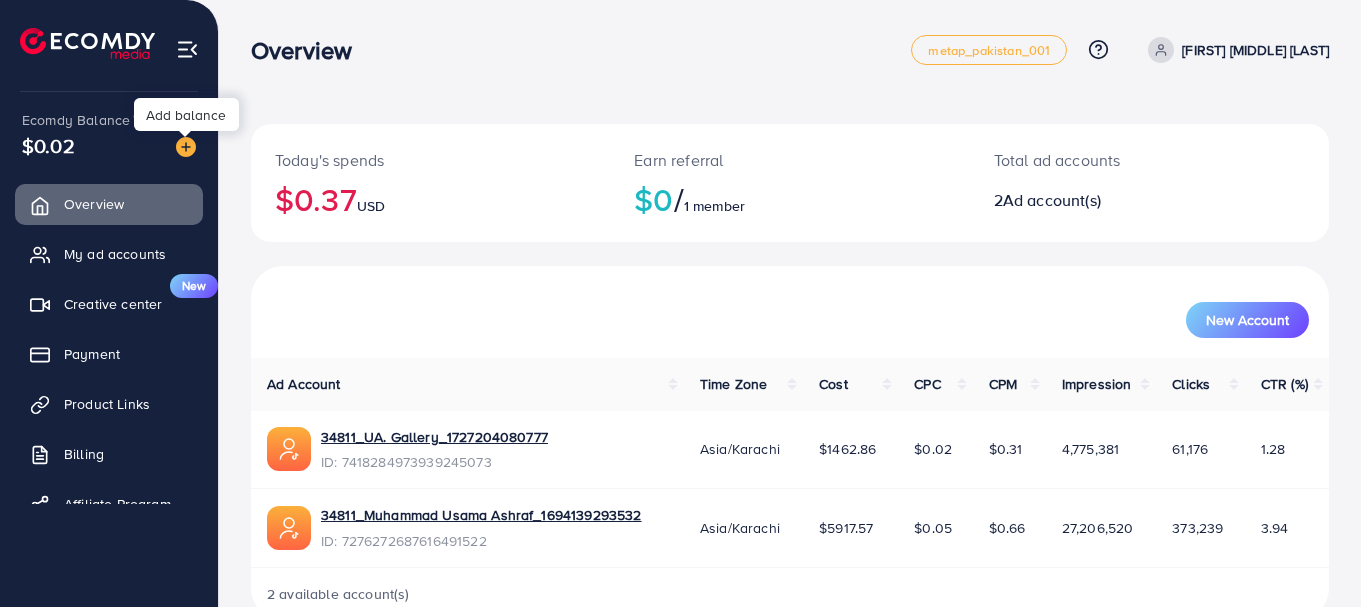 click at bounding box center [185, 134] 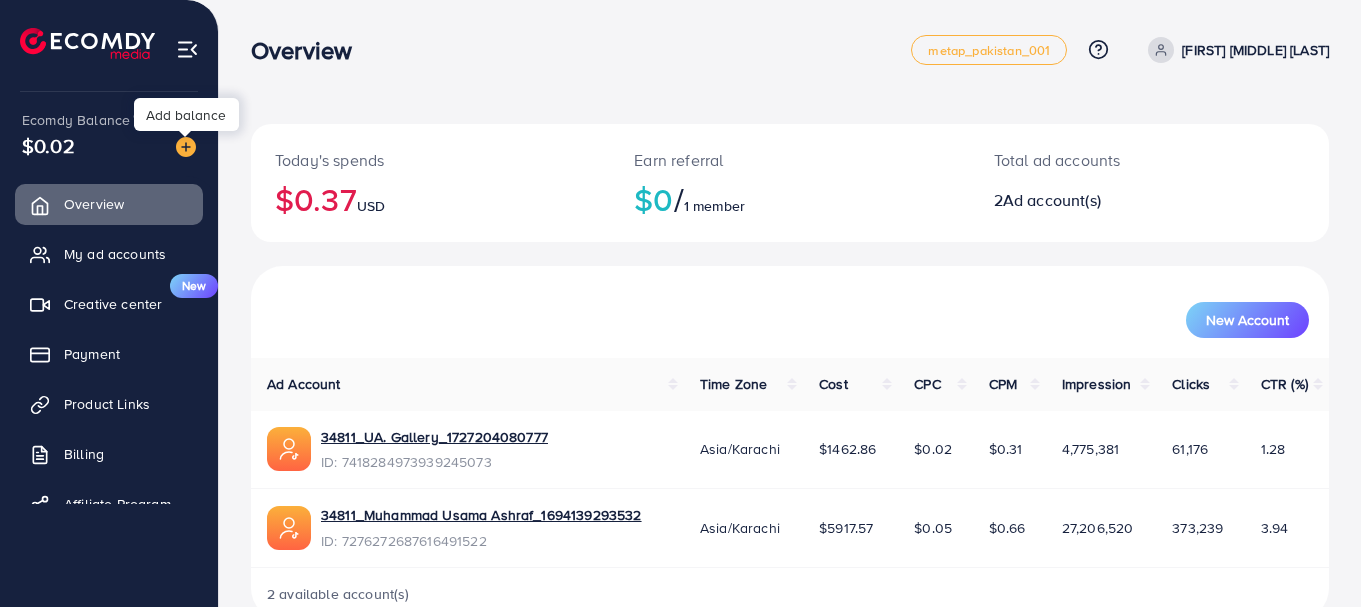 click at bounding box center [186, 147] 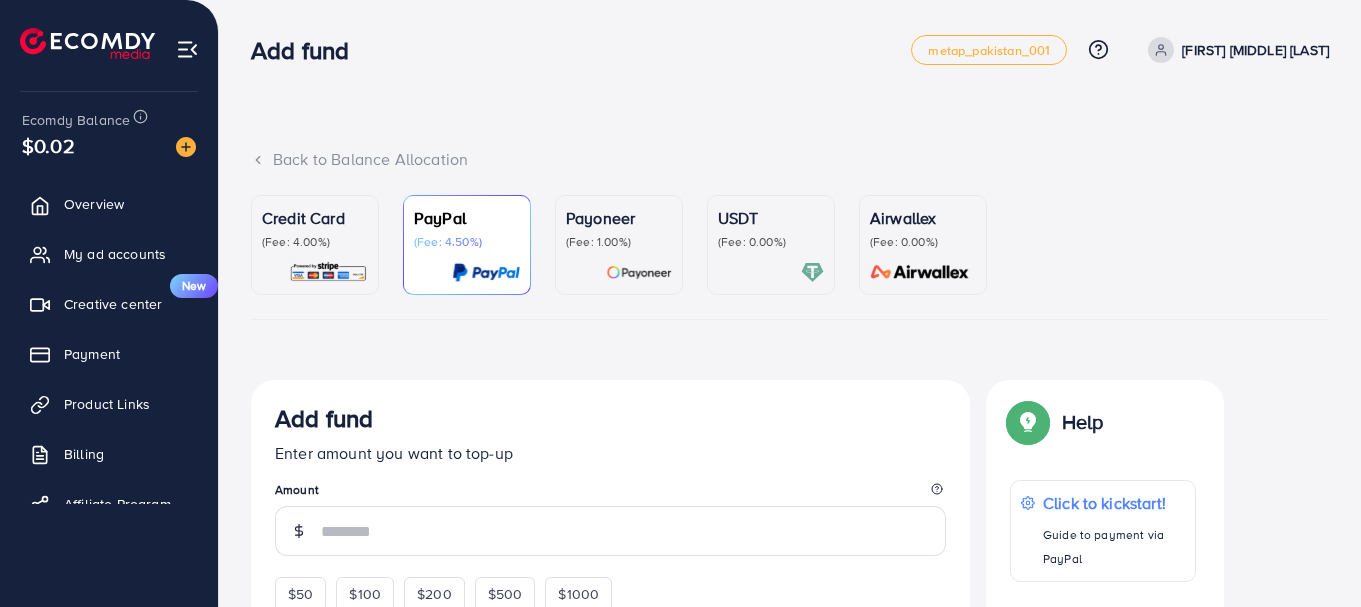 click on "USDT   (Fee: 0.00%)" at bounding box center [771, 245] 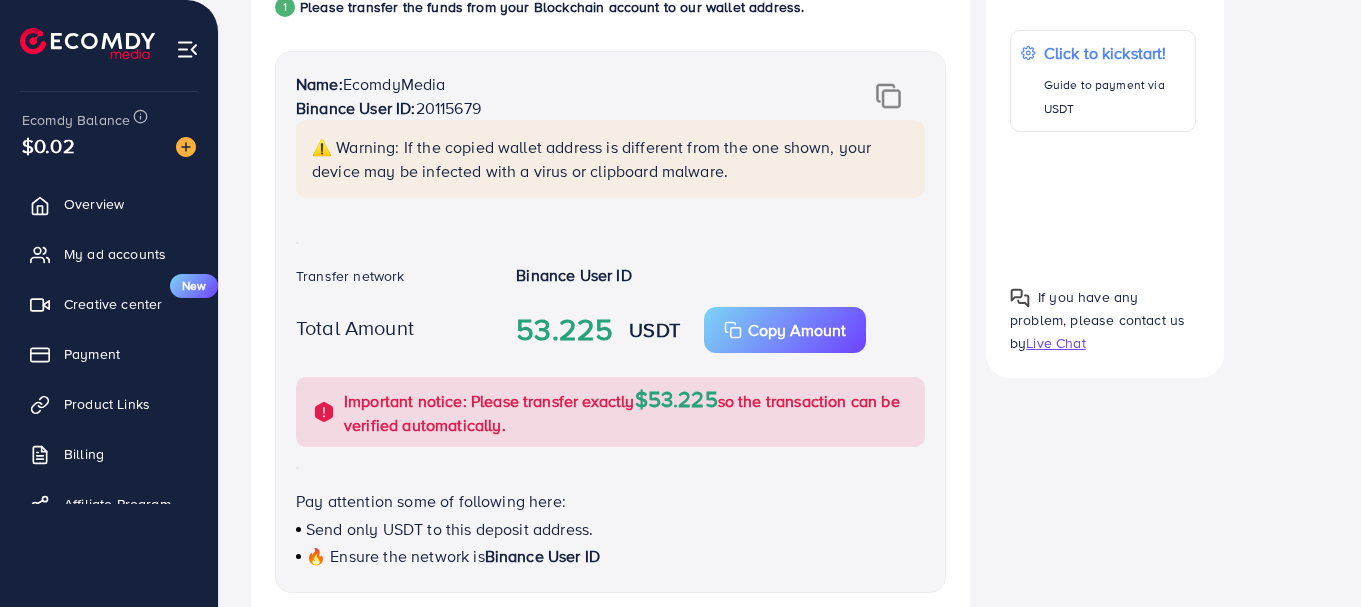 scroll, scrollTop: 451, scrollLeft: 0, axis: vertical 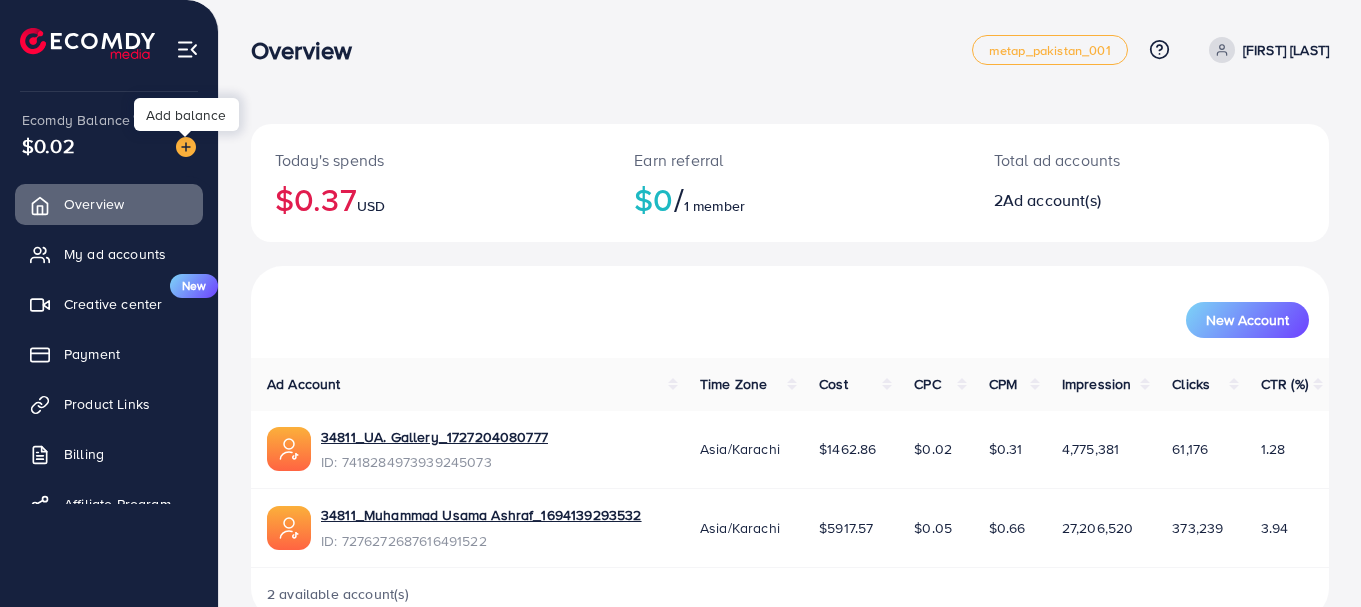 click at bounding box center (186, 147) 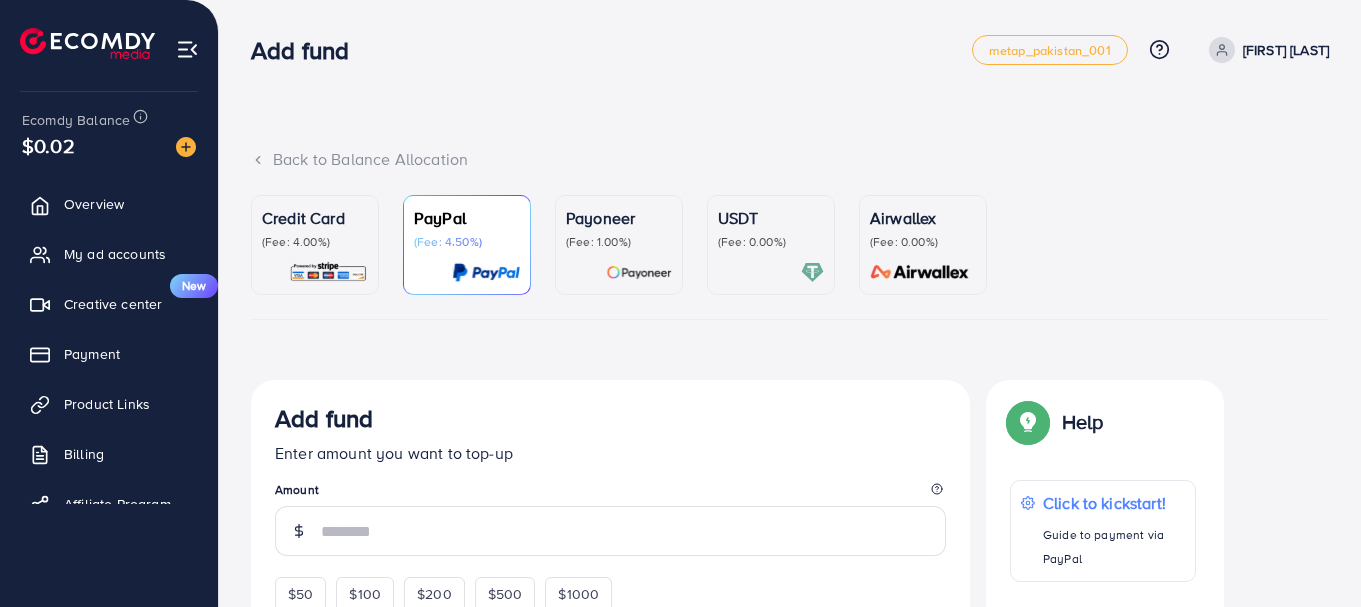 click on "USDT   (Fee: 0.00%)" at bounding box center (771, 245) 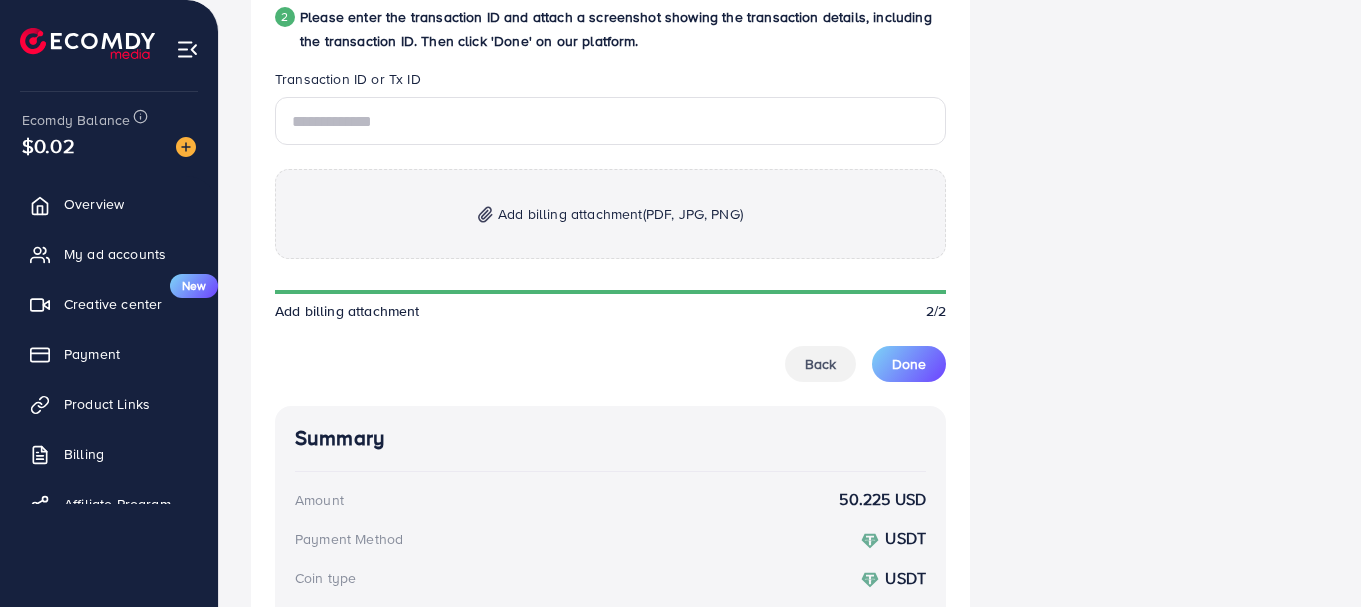 scroll, scrollTop: 1402, scrollLeft: 0, axis: vertical 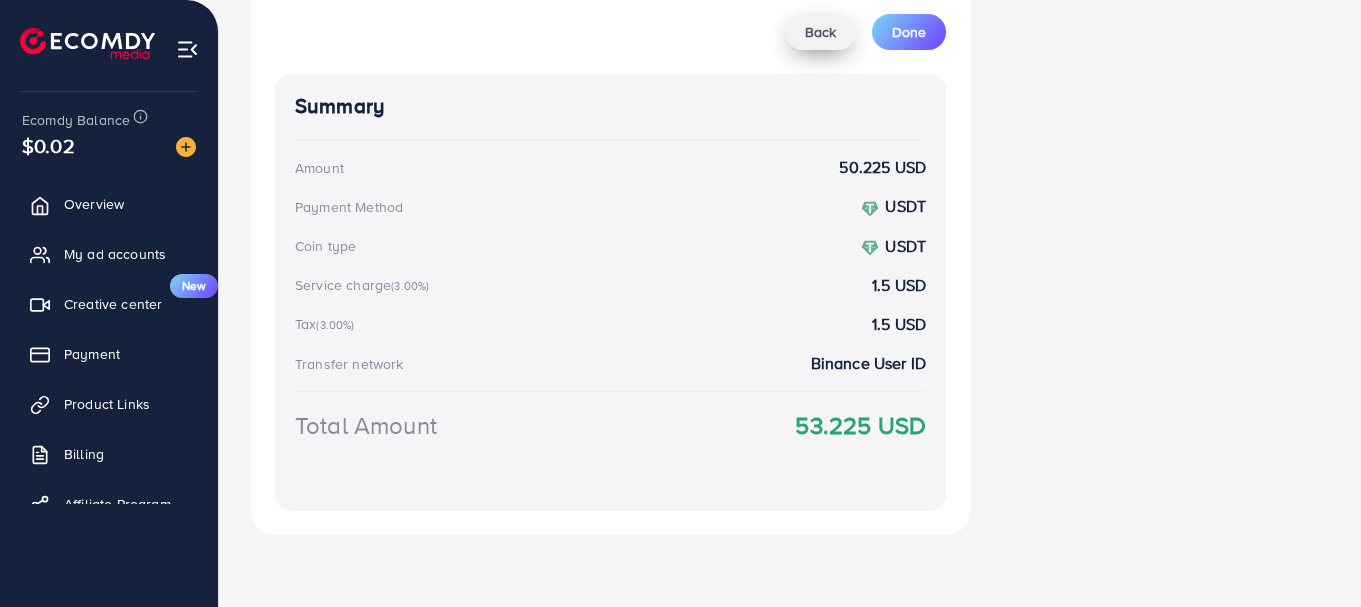 click on "Back" at bounding box center [820, 32] 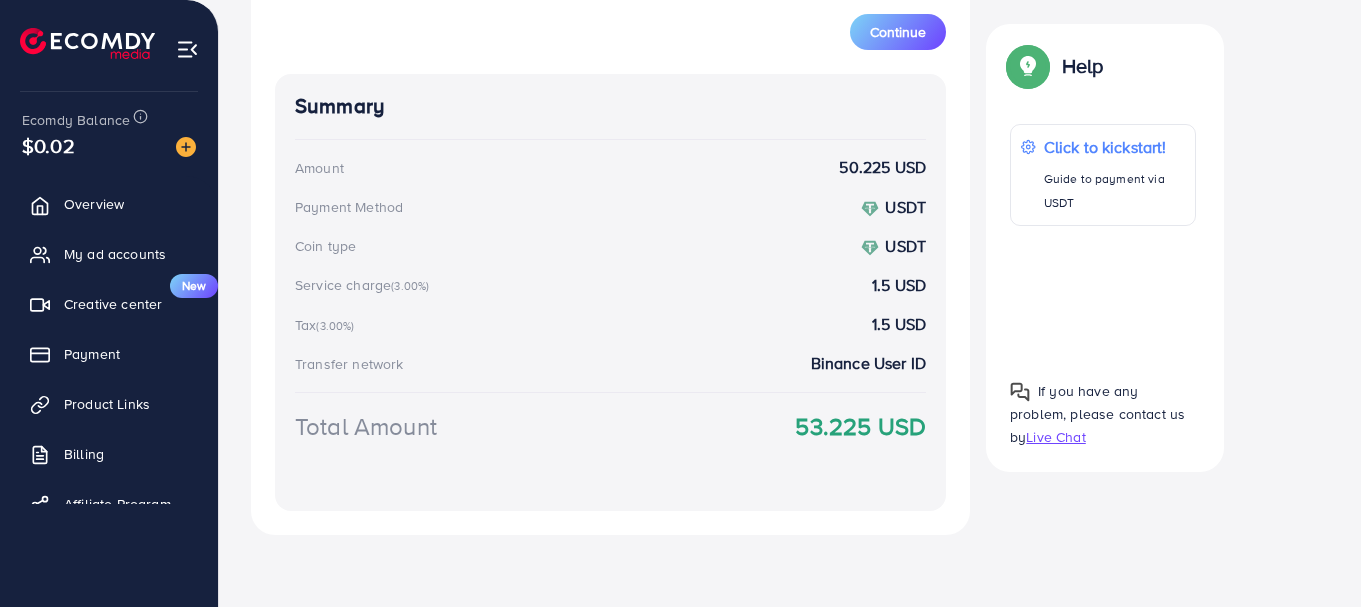 scroll, scrollTop: 373, scrollLeft: 0, axis: vertical 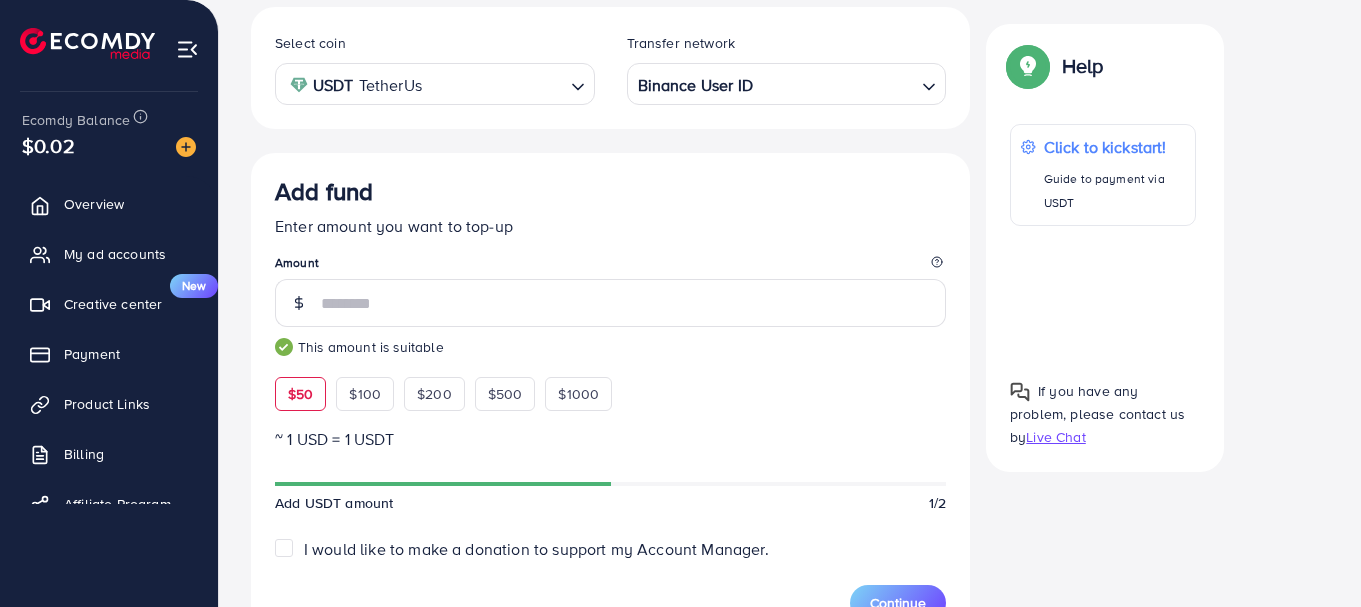 type on "*" 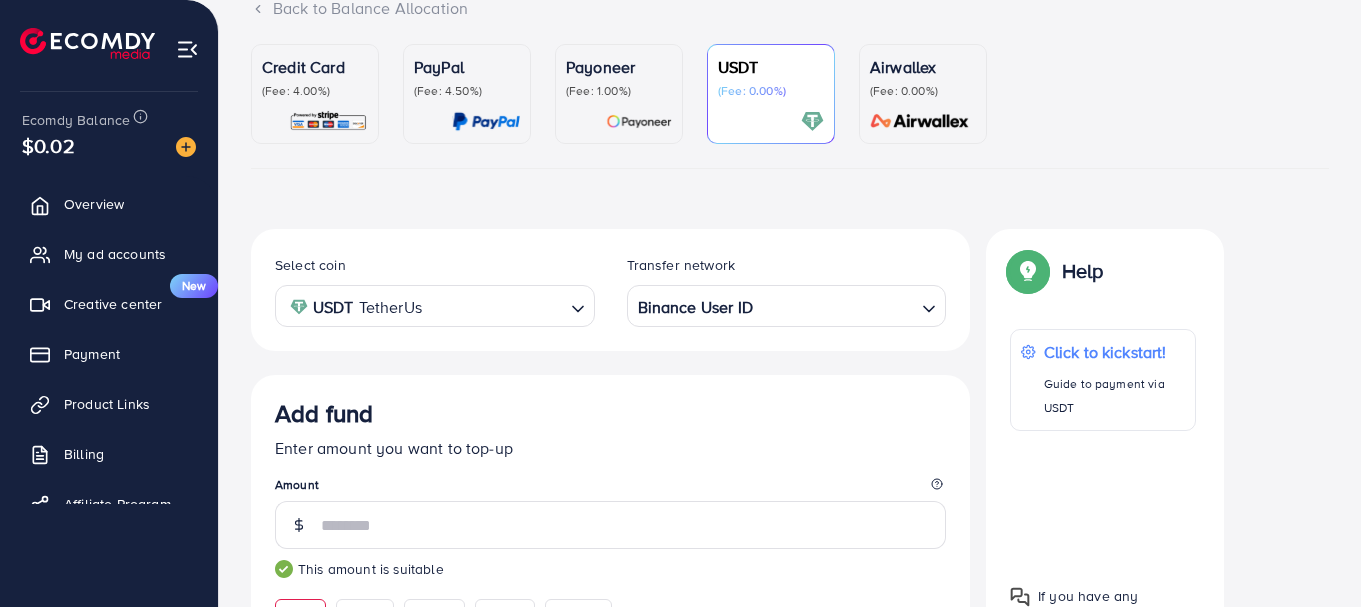 scroll, scrollTop: 129, scrollLeft: 0, axis: vertical 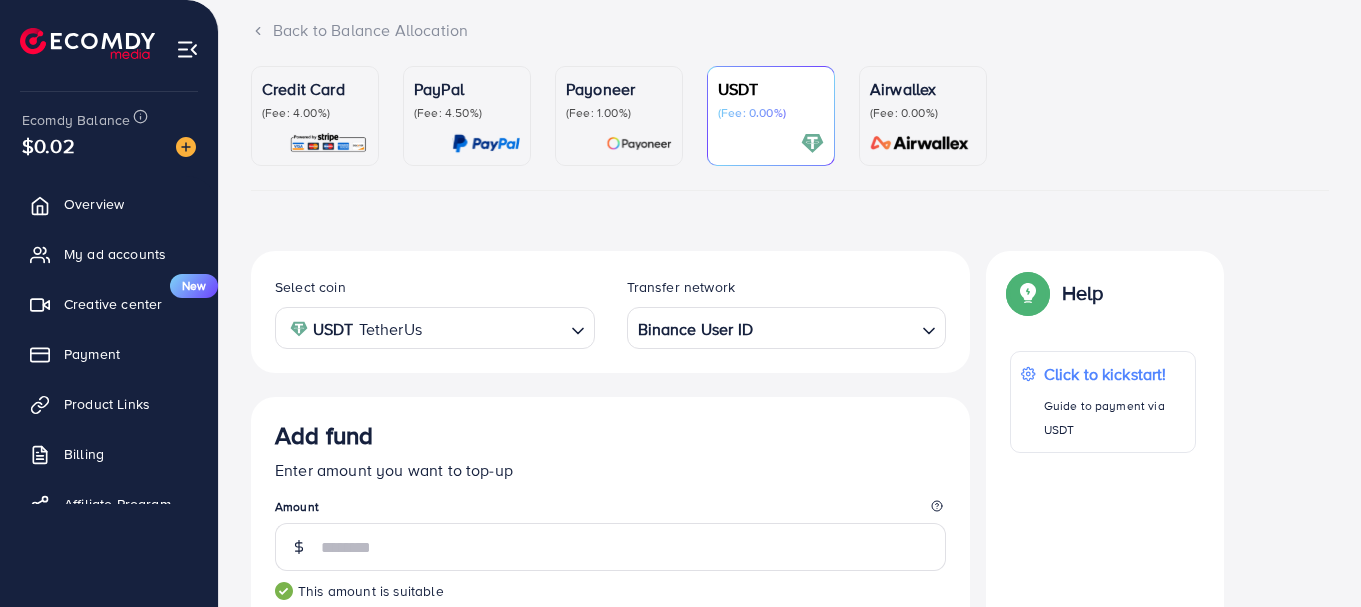 click on "**" at bounding box center (633, 547) 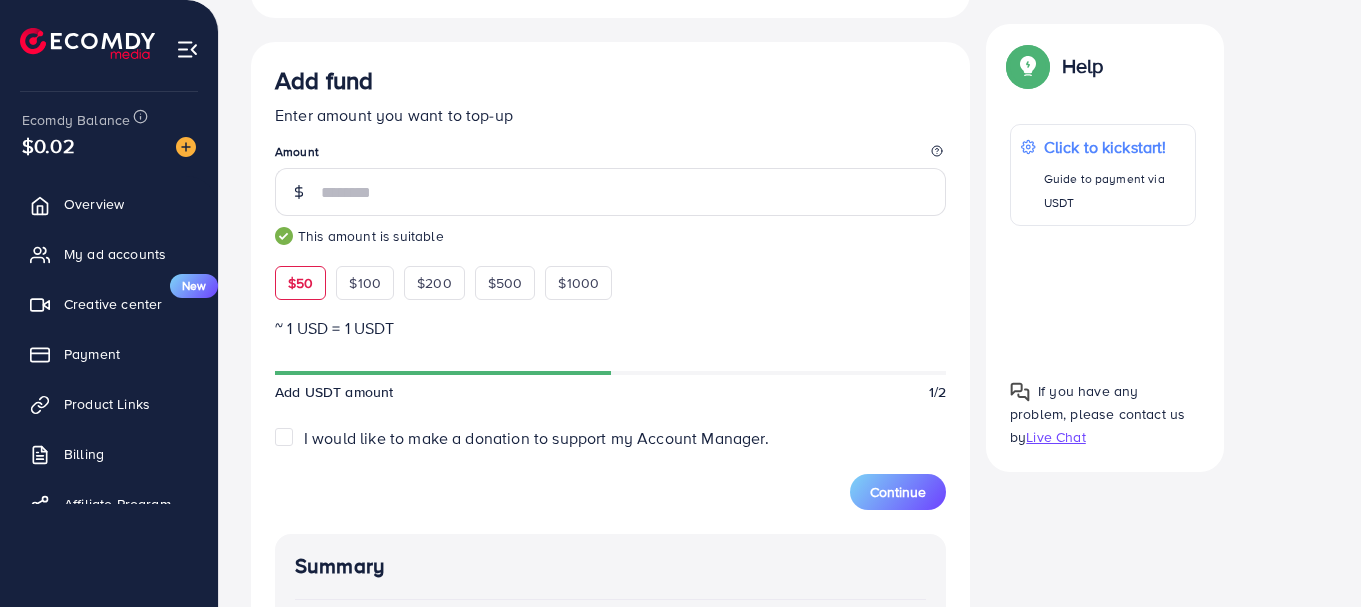 scroll, scrollTop: 483, scrollLeft: 0, axis: vertical 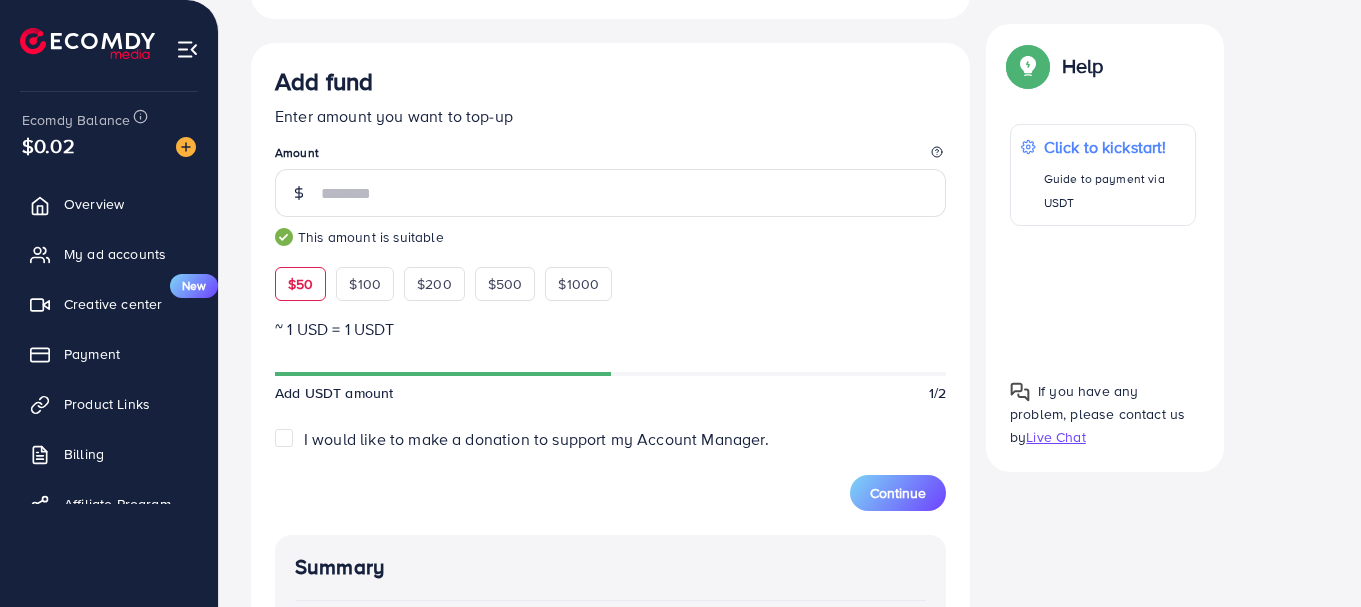 click on "**" at bounding box center (633, 193) 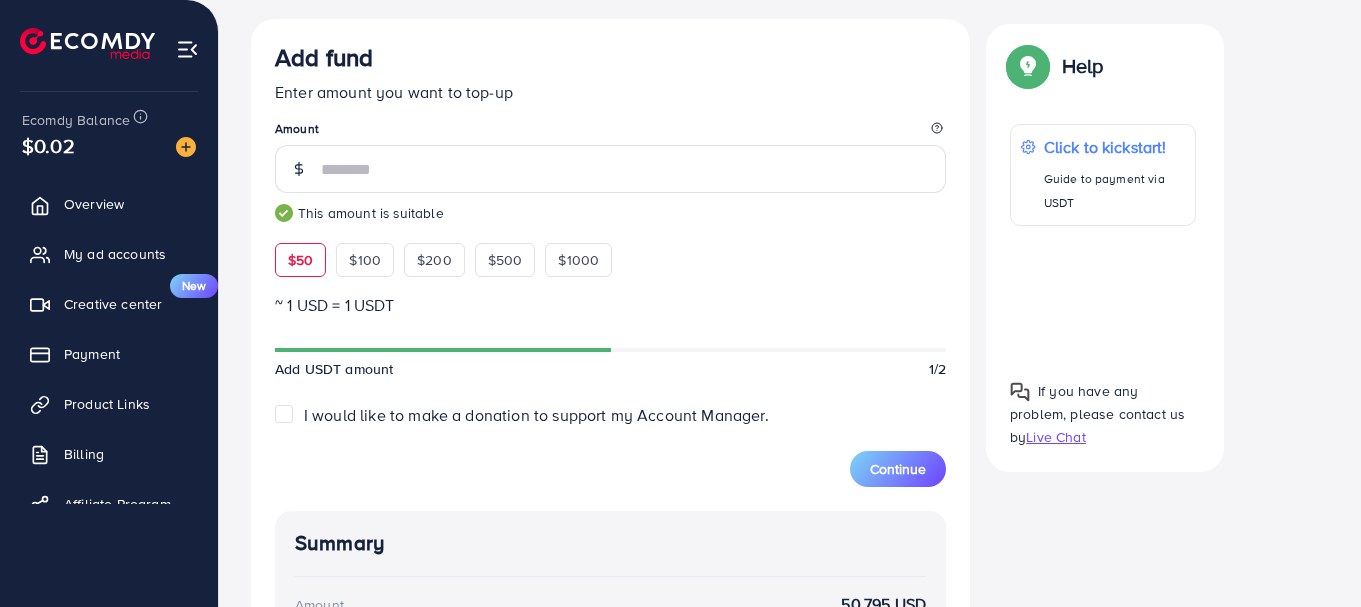 scroll, scrollTop: 506, scrollLeft: 0, axis: vertical 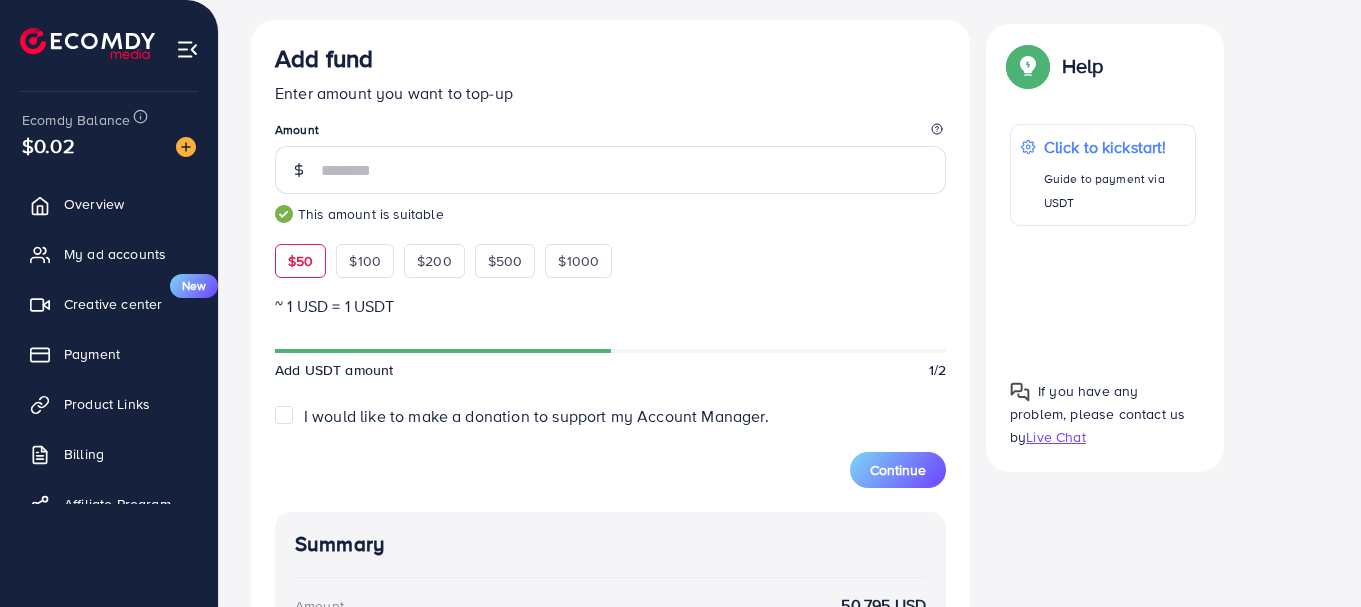 click on "**" at bounding box center [633, 170] 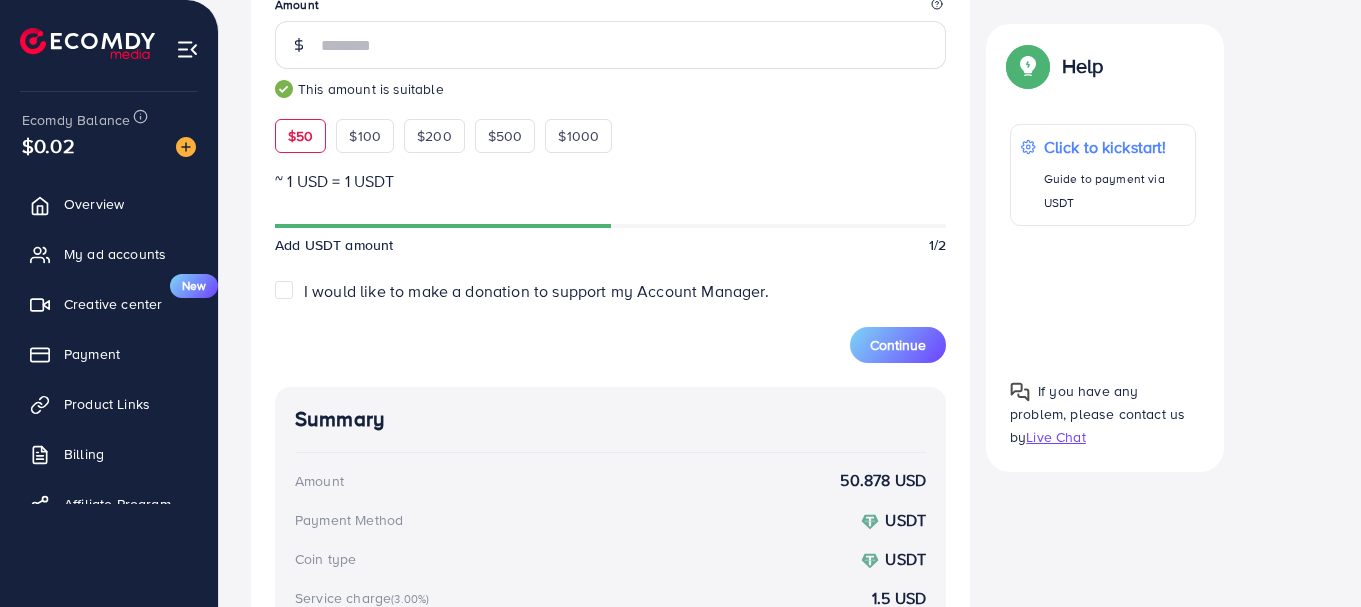 scroll, scrollTop: 627, scrollLeft: 0, axis: vertical 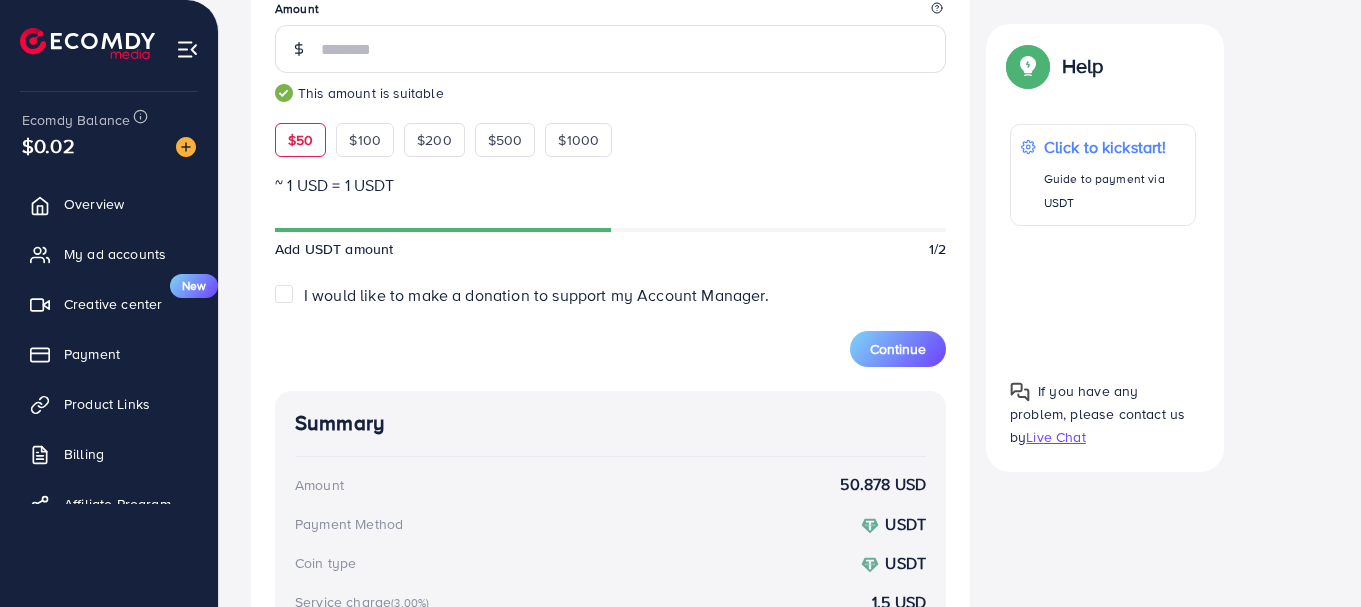 click on "**" at bounding box center (633, 49) 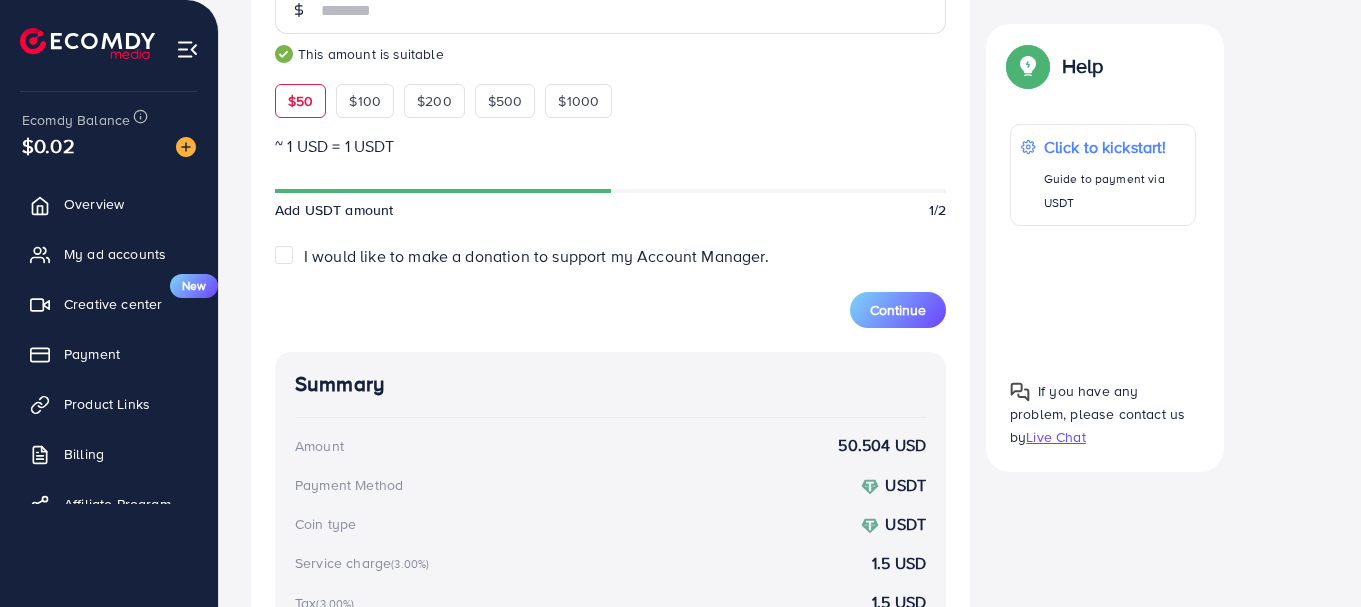 scroll, scrollTop: 665, scrollLeft: 0, axis: vertical 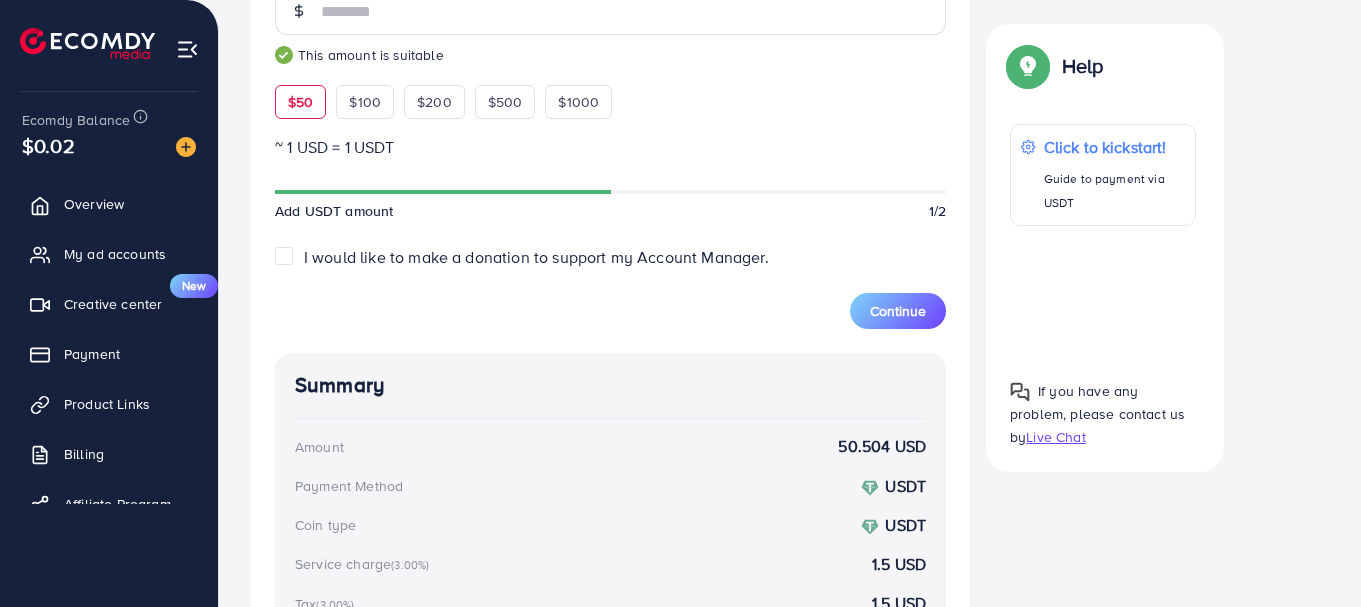 click on "**" at bounding box center (633, 11) 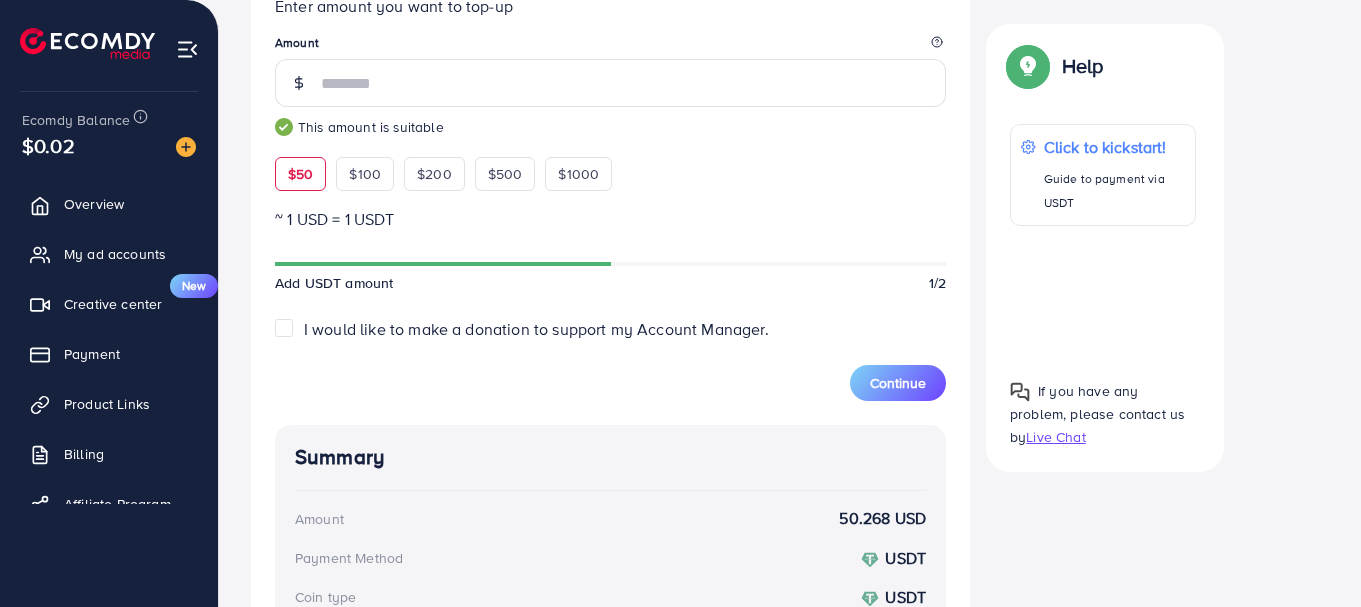 scroll, scrollTop: 591, scrollLeft: 0, axis: vertical 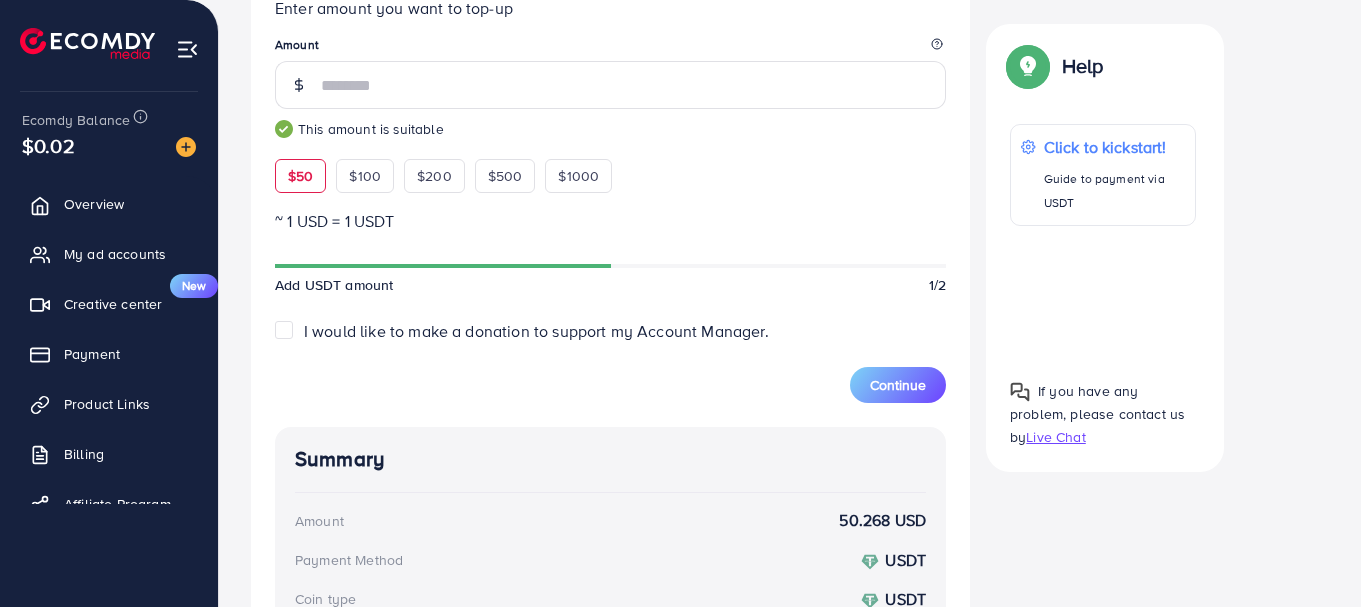 click on "**" at bounding box center [633, 85] 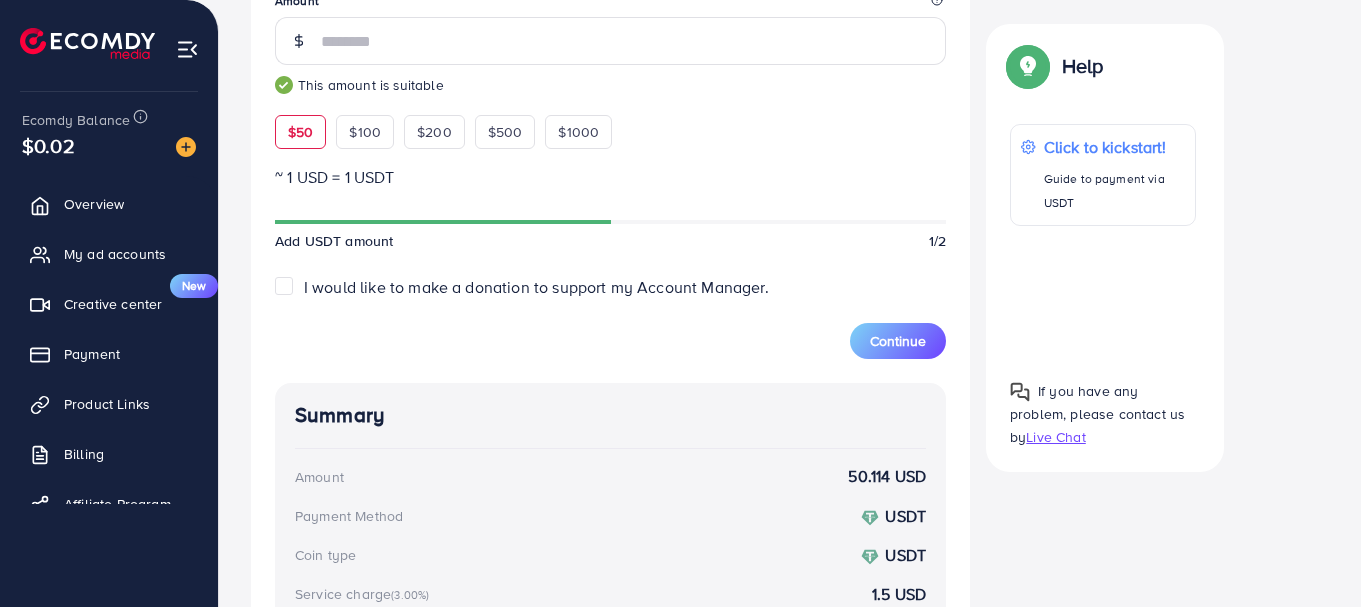 scroll, scrollTop: 634, scrollLeft: 0, axis: vertical 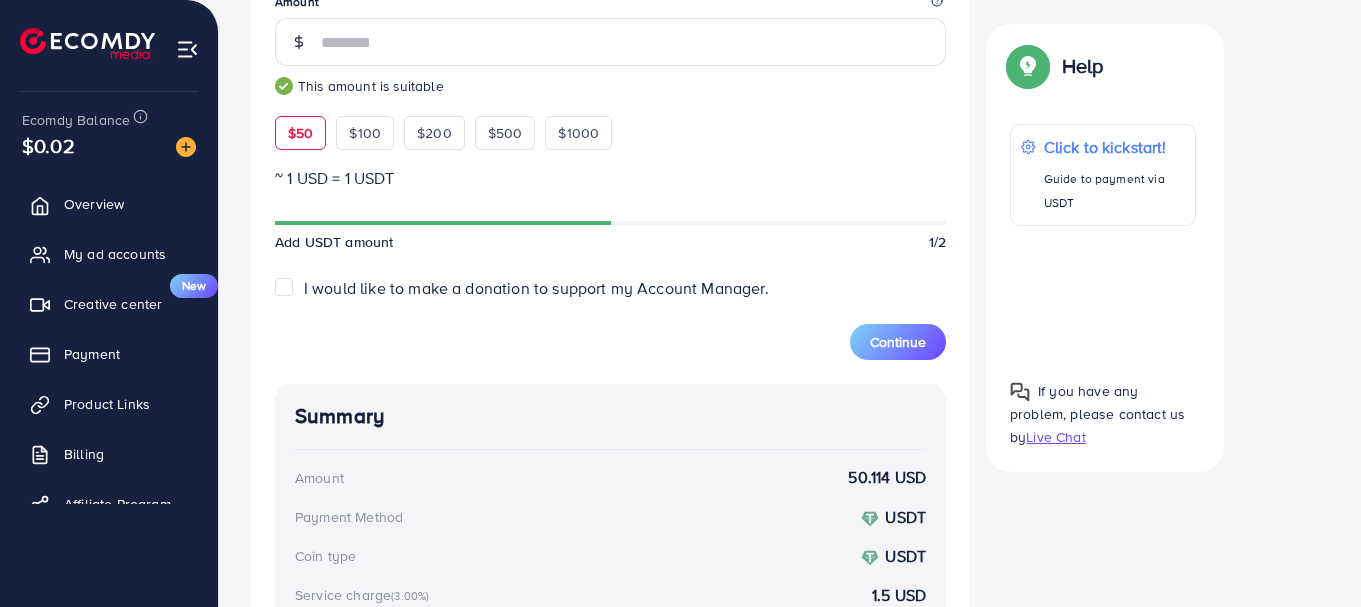 type on "*" 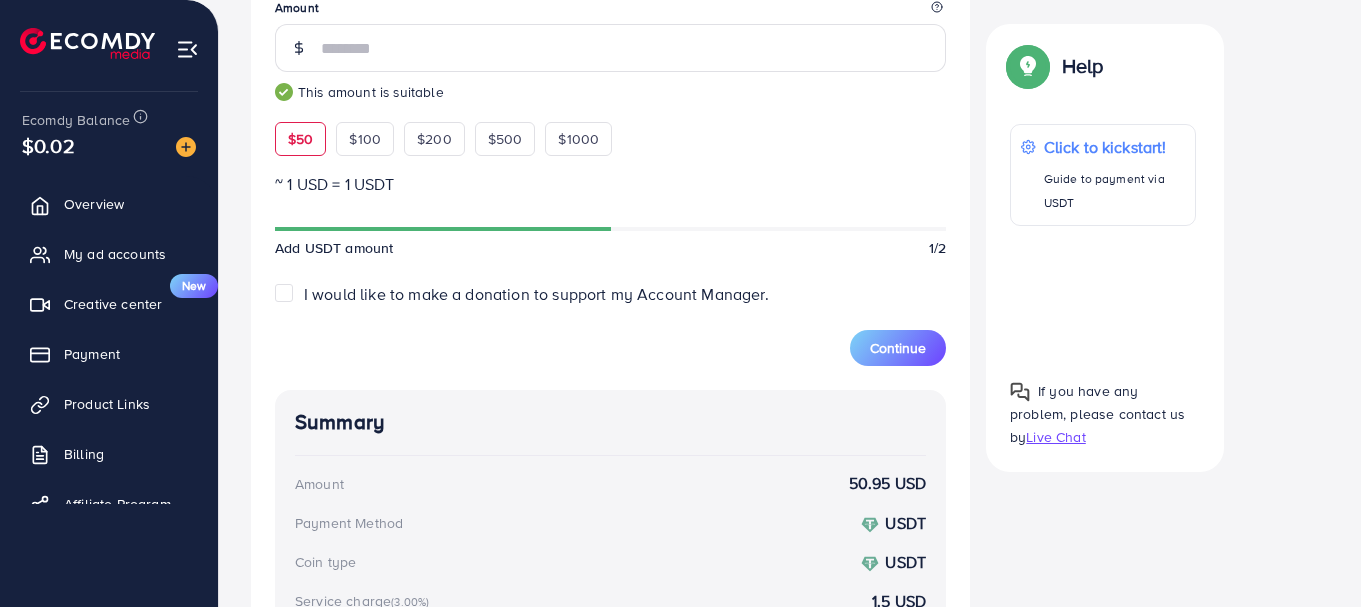 scroll, scrollTop: 627, scrollLeft: 0, axis: vertical 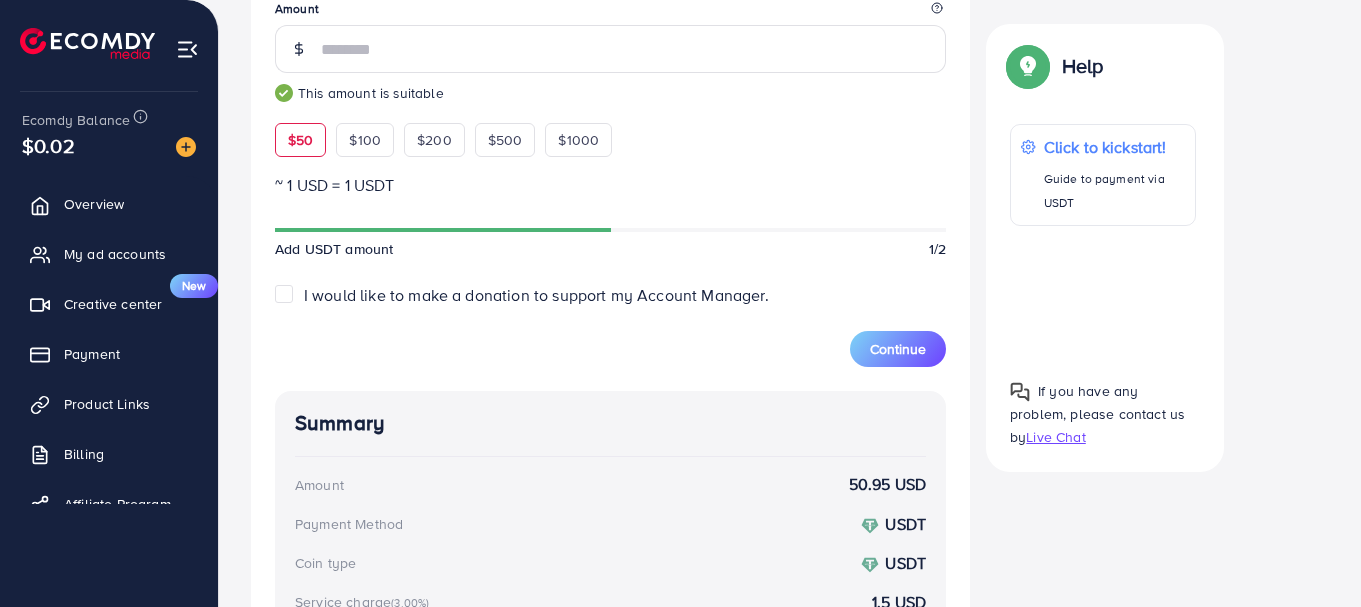 click on "**" at bounding box center (633, 49) 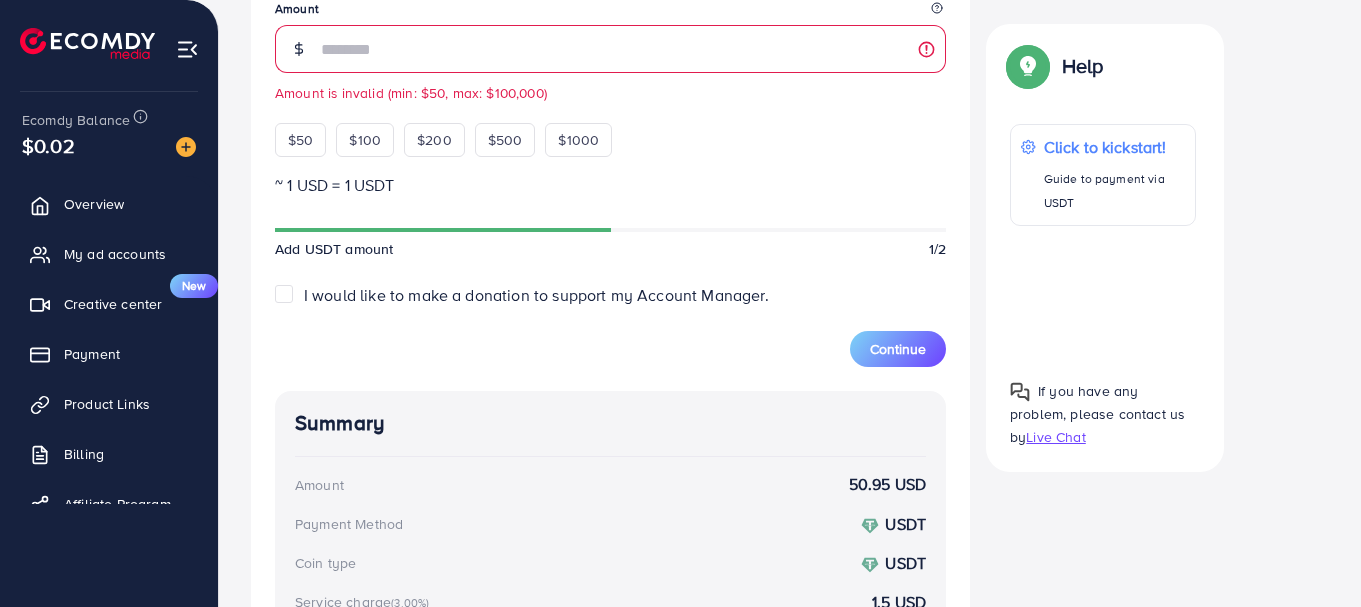 type on "*" 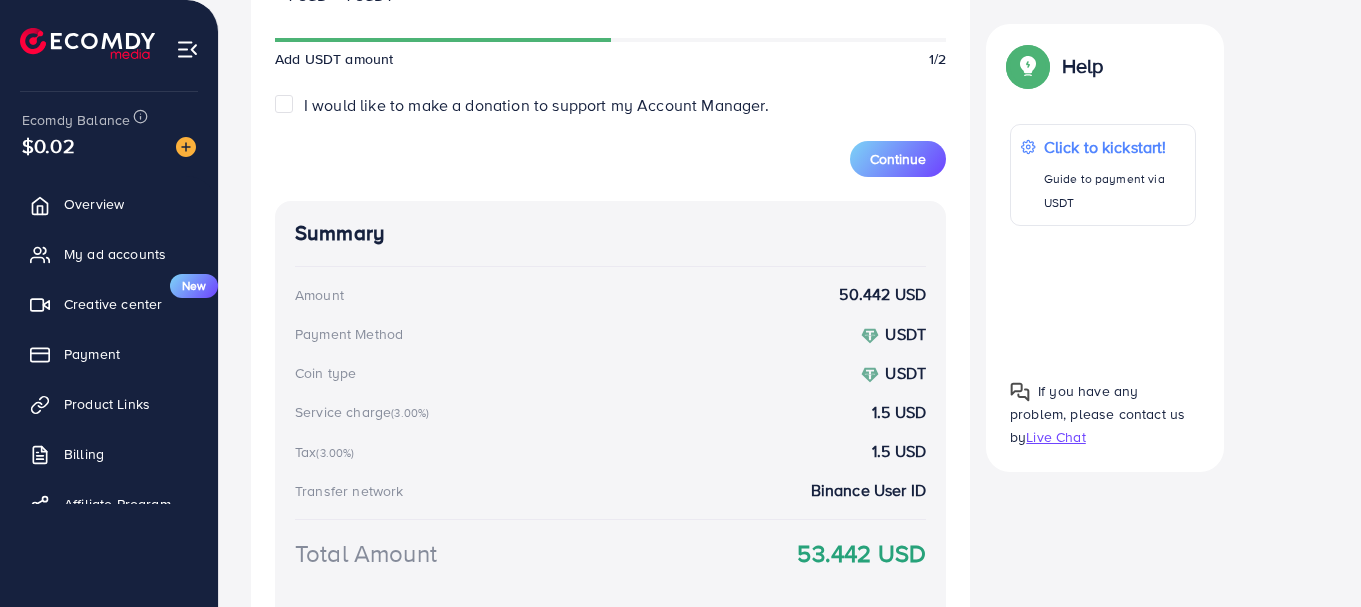 scroll, scrollTop: 820, scrollLeft: 0, axis: vertical 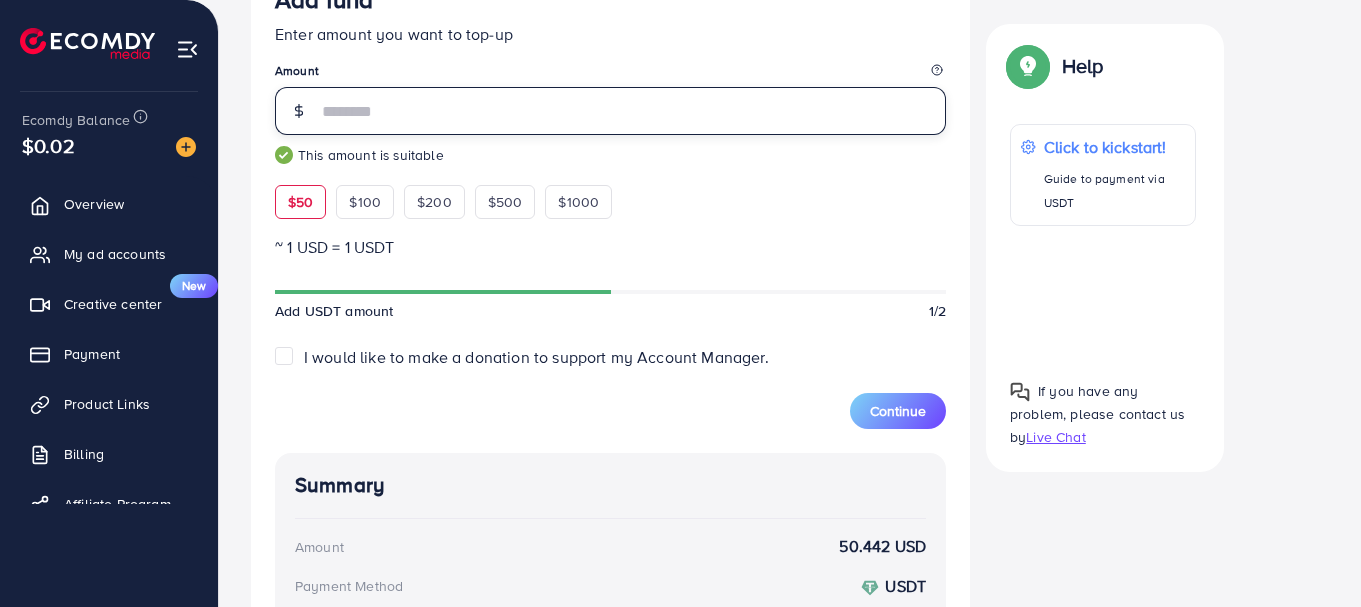 drag, startPoint x: 382, startPoint y: 24, endPoint x: 347, endPoint y: 115, distance: 97.49872 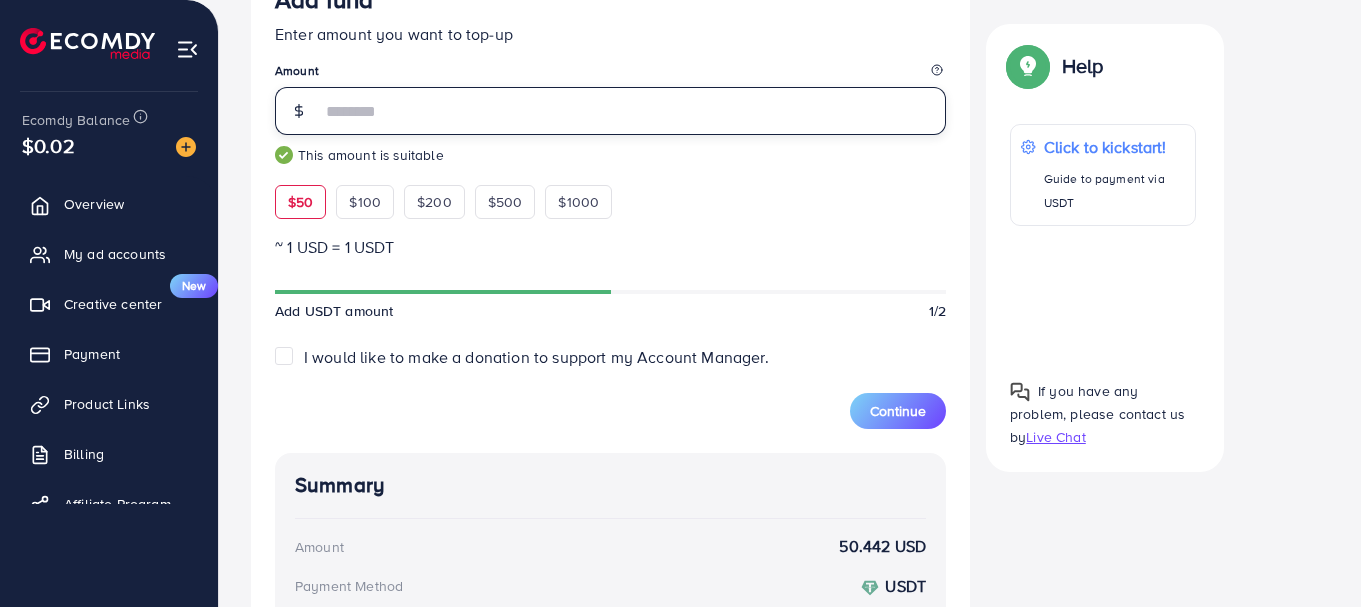 click on "**" at bounding box center (633, 111) 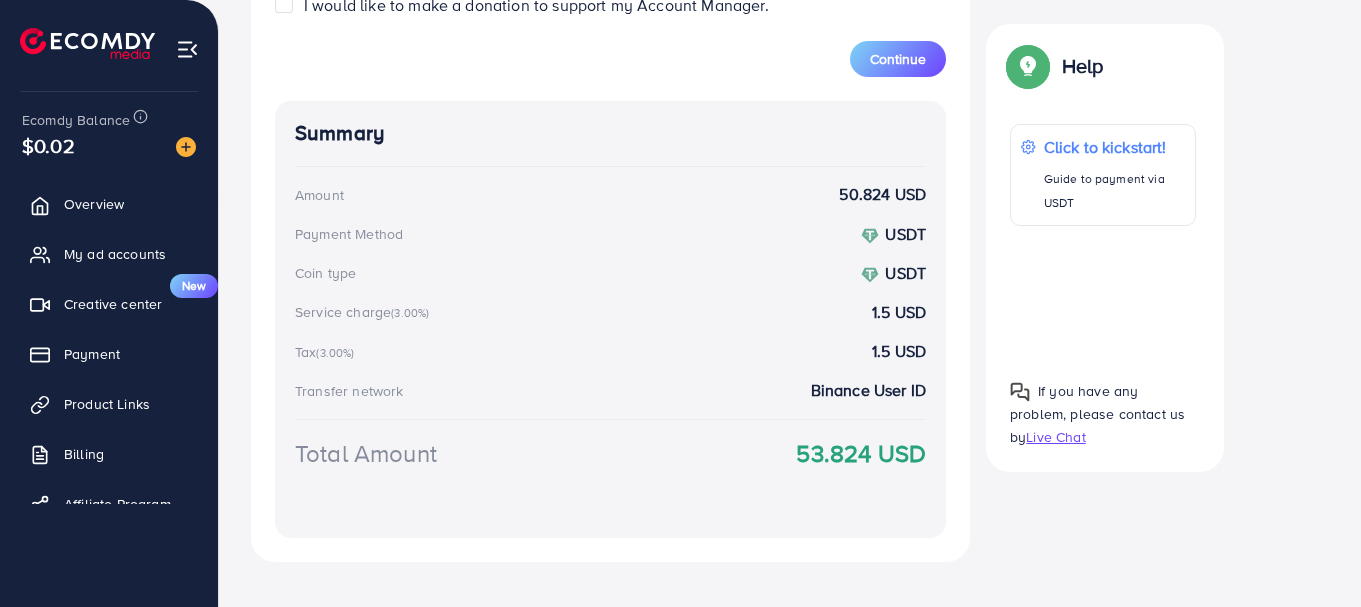 scroll, scrollTop: 921, scrollLeft: 0, axis: vertical 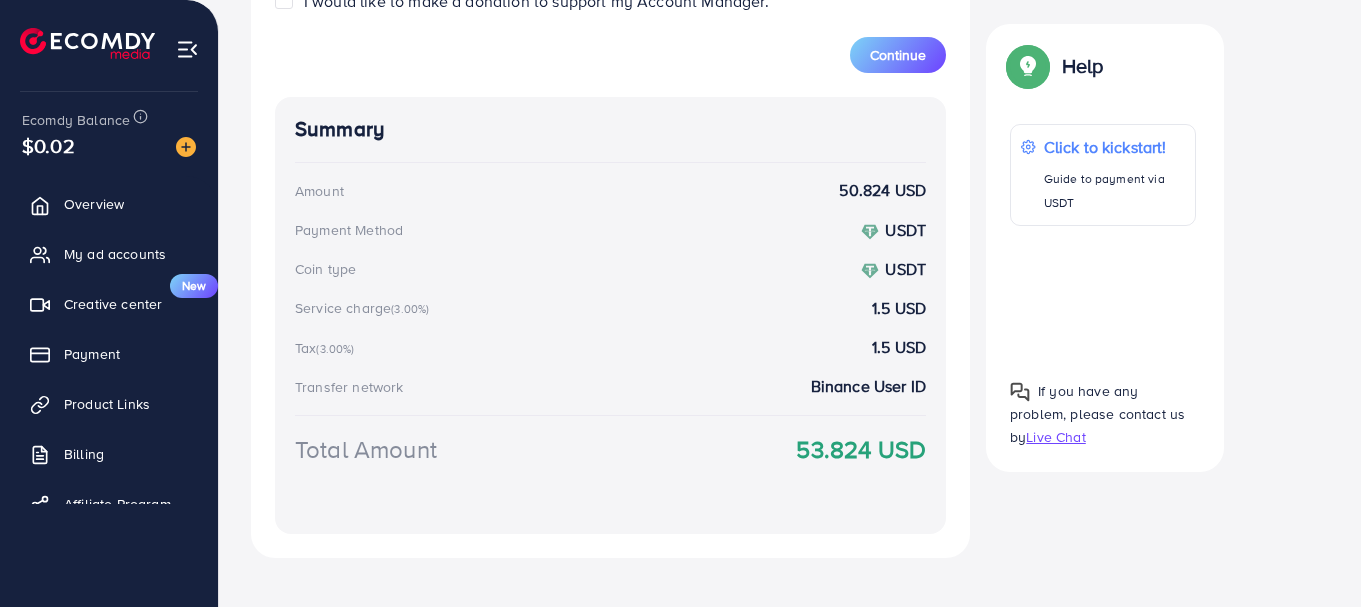 click on "Add fund   metap_pakistan_001  Help Center Contact Support Plans and Pricing Term and policy About Us  Muhammad Usama Ashraf  Profile Log out Ecomdy Balance  $0.02  Overview My ad accounts Creative center  New  Payment Product Links Billing Affiliate Program  Back to Balance Allocation   Credit Card   (Fee: 4.00%)   PayPal   (Fee: 4.50%)   Payoneer   (Fee: 1.00%)   USDT   (Fee: 0.00%)   Airwallex   (Fee: 0.00%)   Top-up Success!   Thanks you for your purchase. Please check your balance again.   Summary   Client   Muhammad Usama Ashraf   Amount   0 USD   Payment Method   MasterCard   Credit card fee  0 USD  Tax  0 USD  Total Amount = Amount  + Tax + Credit card fee    0 USD   Recharge   Show me Ad Account  *You can download the invoice   here  Credit Card  My Credit Cards   Card ID   Status   **** 1028   Verified   **** 7836   Verified   **** 5361   Pending   **** 9739   Pending   **** 1187   Verified   **** 1035   Verified   **** 0714   Verified  Add credit card  Guaranteed  SAFE  Checkout   Email  $50" at bounding box center [680, -618] 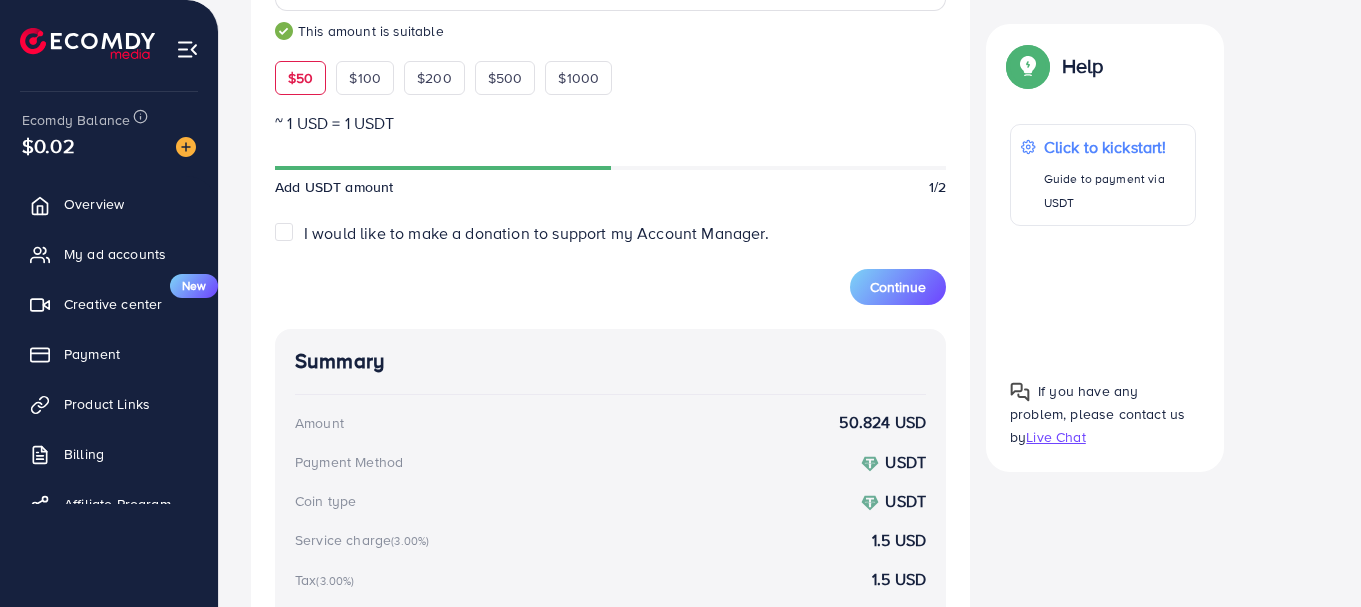 scroll, scrollTop: 687, scrollLeft: 0, axis: vertical 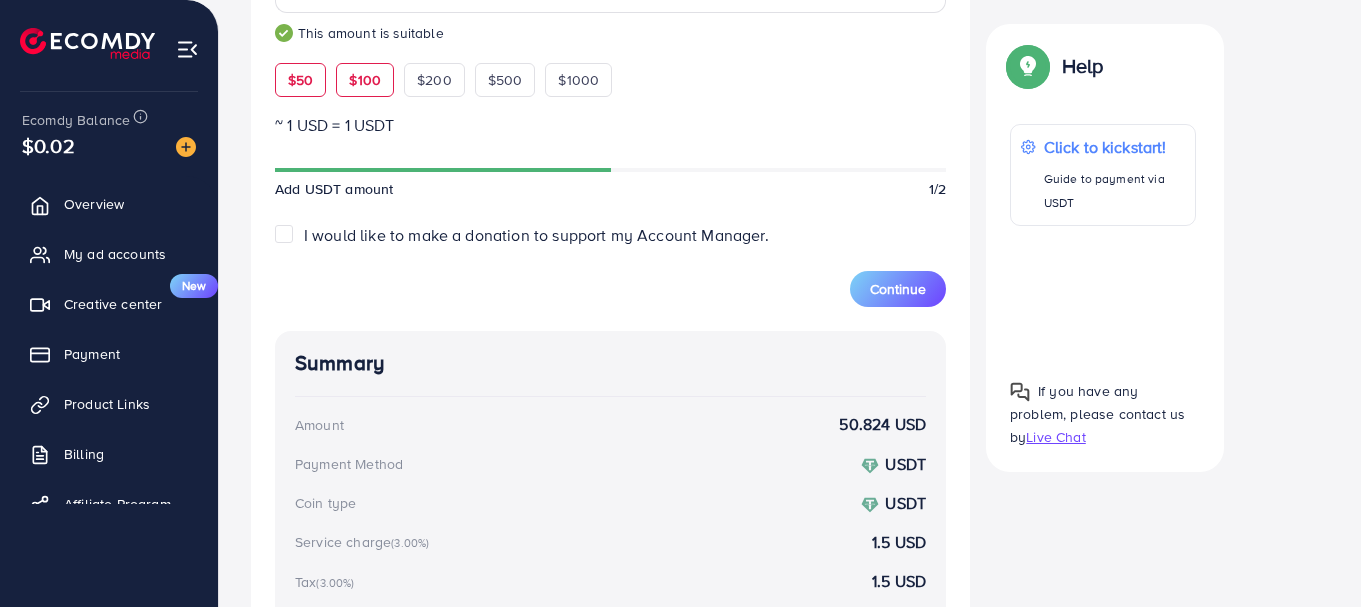 click on "$100" at bounding box center (365, 80) 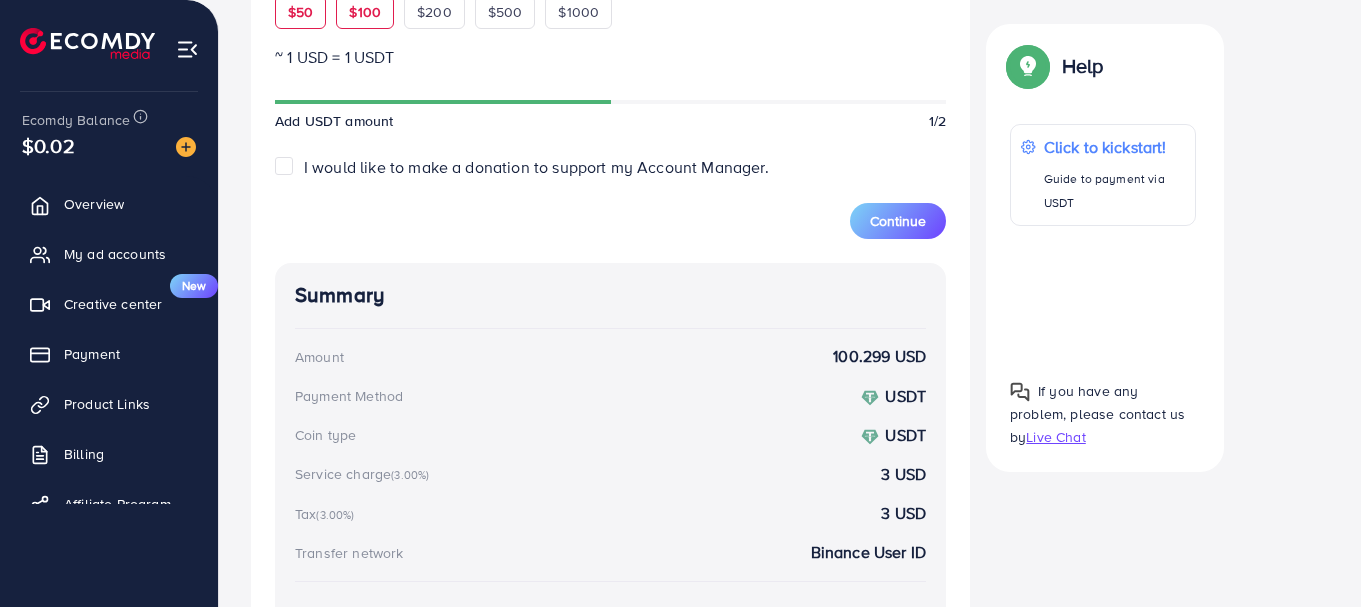 scroll, scrollTop: 745, scrollLeft: 0, axis: vertical 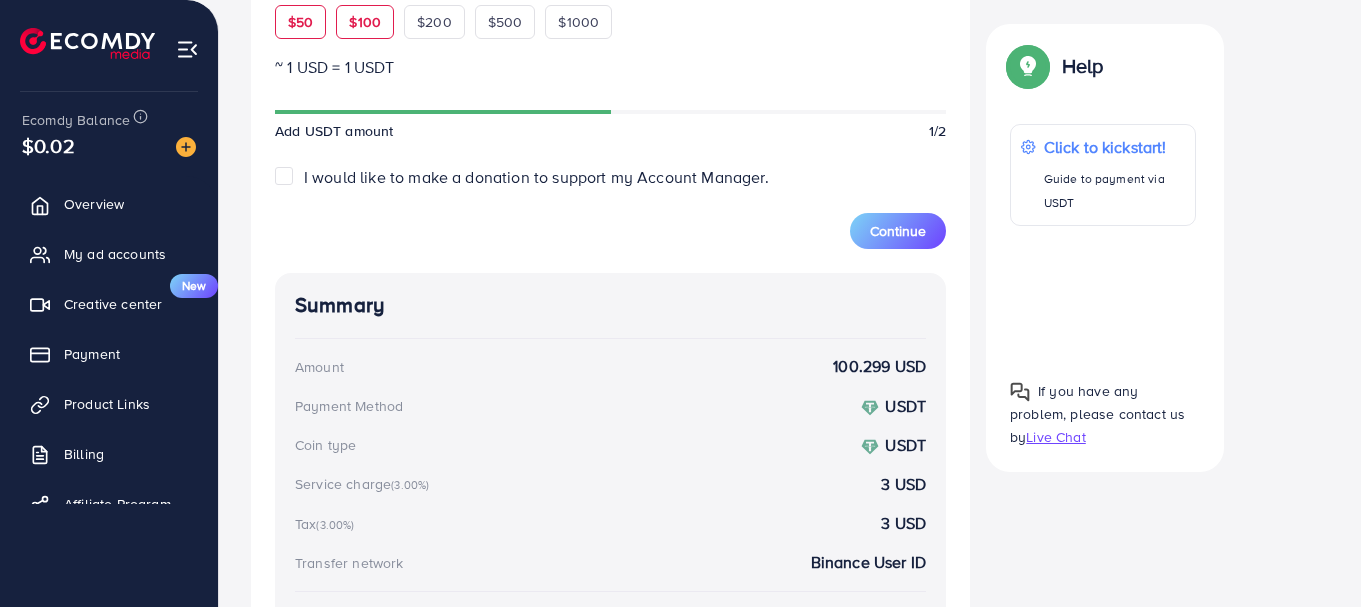 click on "$50" at bounding box center (300, 22) 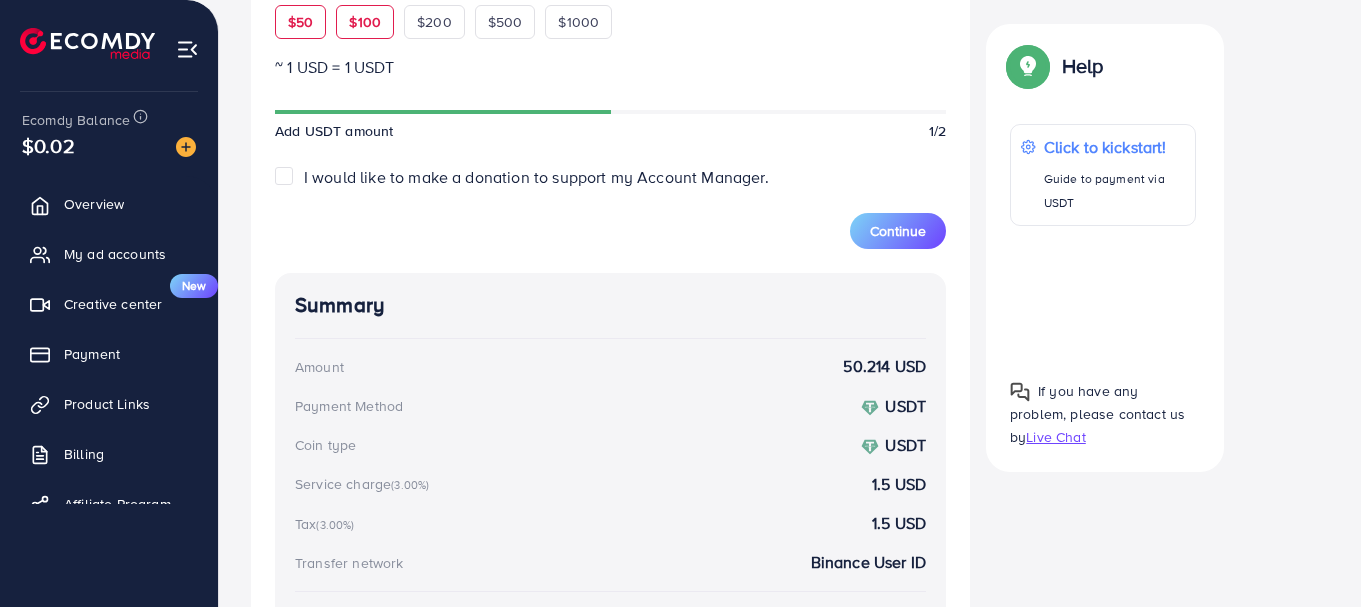 click on "$100" at bounding box center (365, 22) 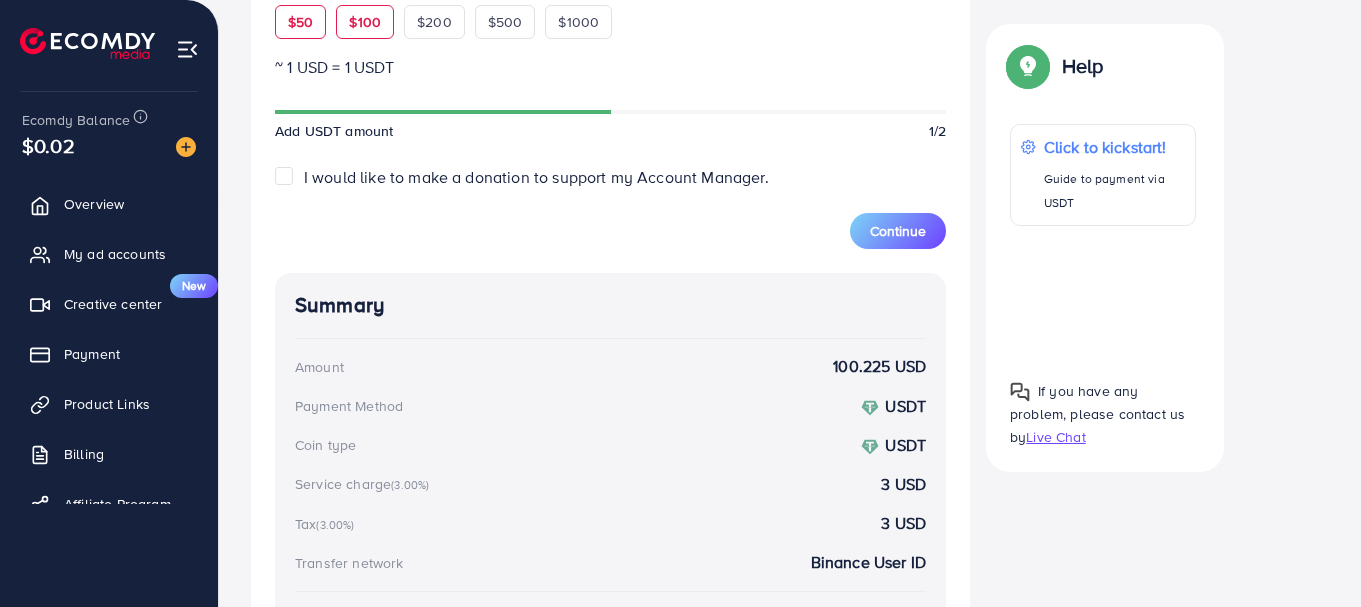 click on "$50" at bounding box center (300, 22) 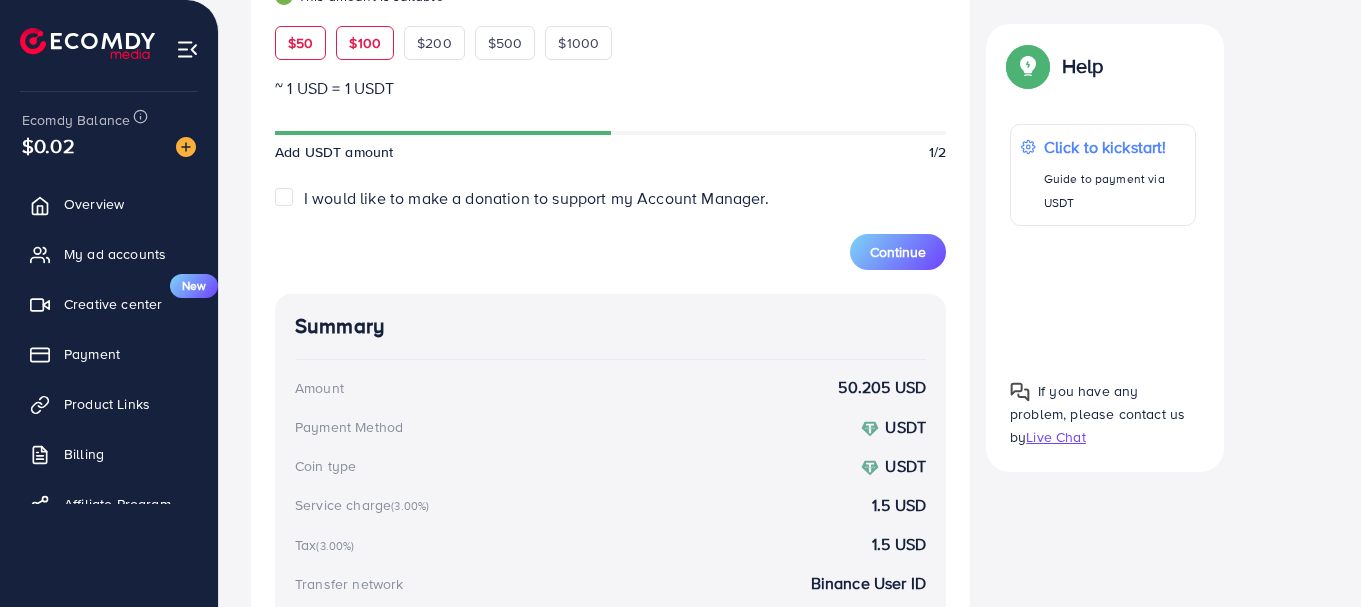 scroll, scrollTop: 723, scrollLeft: 0, axis: vertical 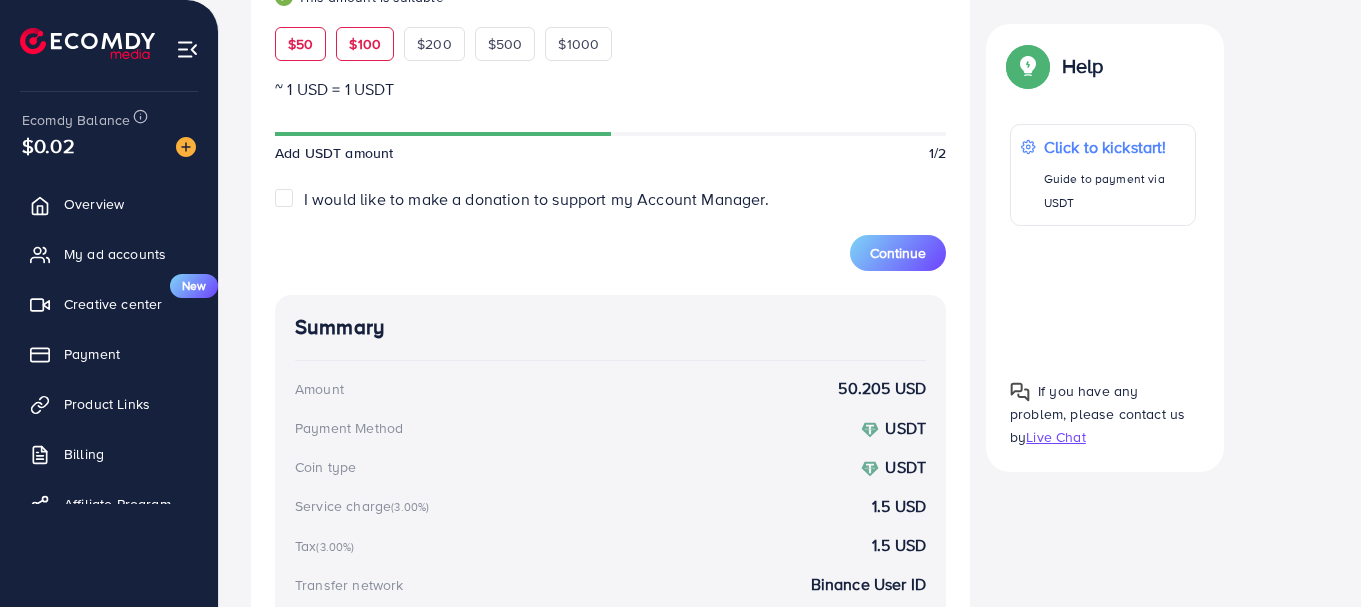 click on "$100" at bounding box center [365, 44] 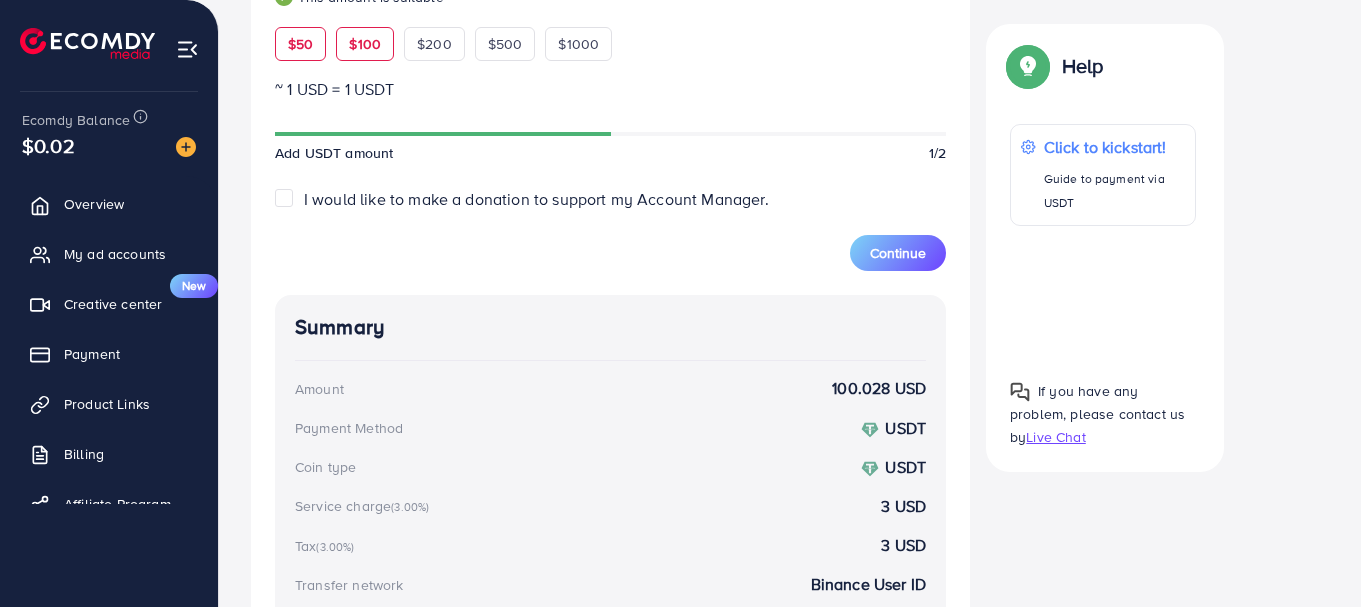 click on "$50" at bounding box center [300, 44] 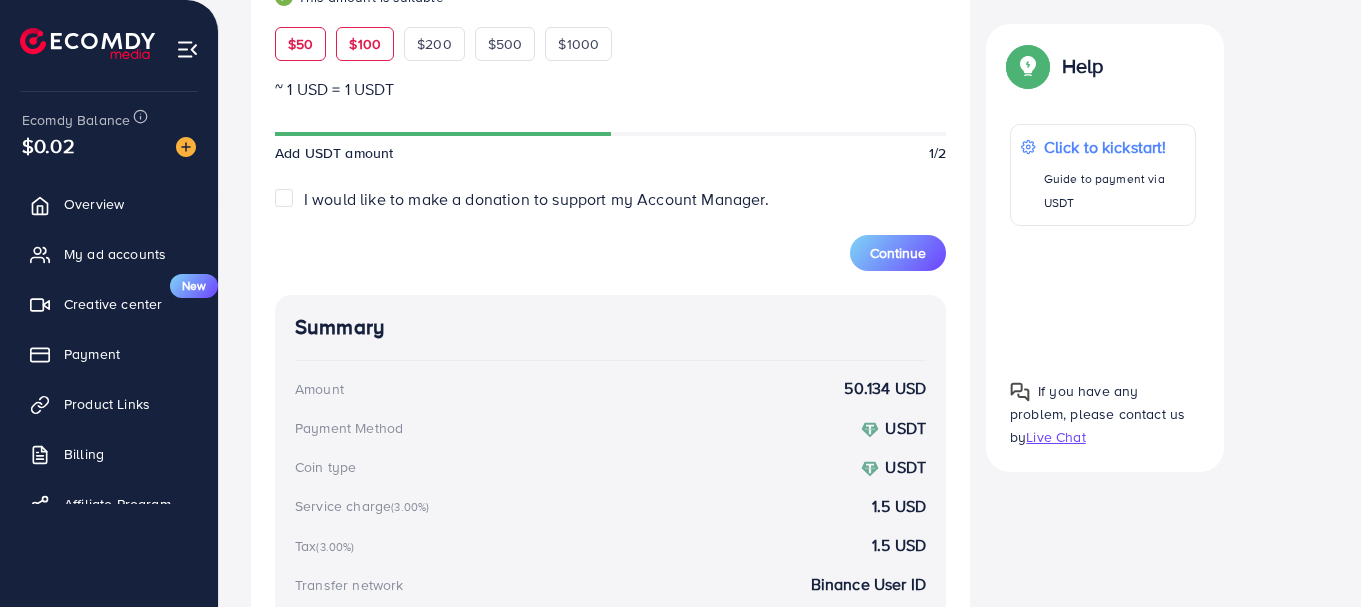 click on "$100" at bounding box center (365, 44) 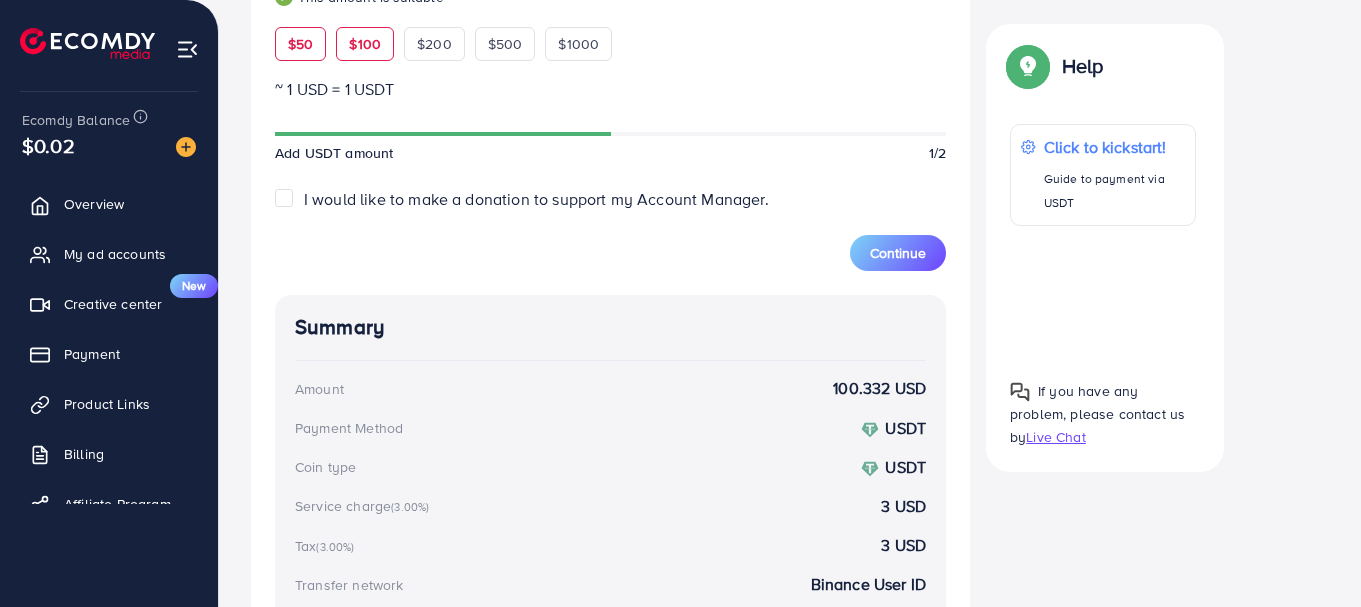 click on "$50" at bounding box center [300, 44] 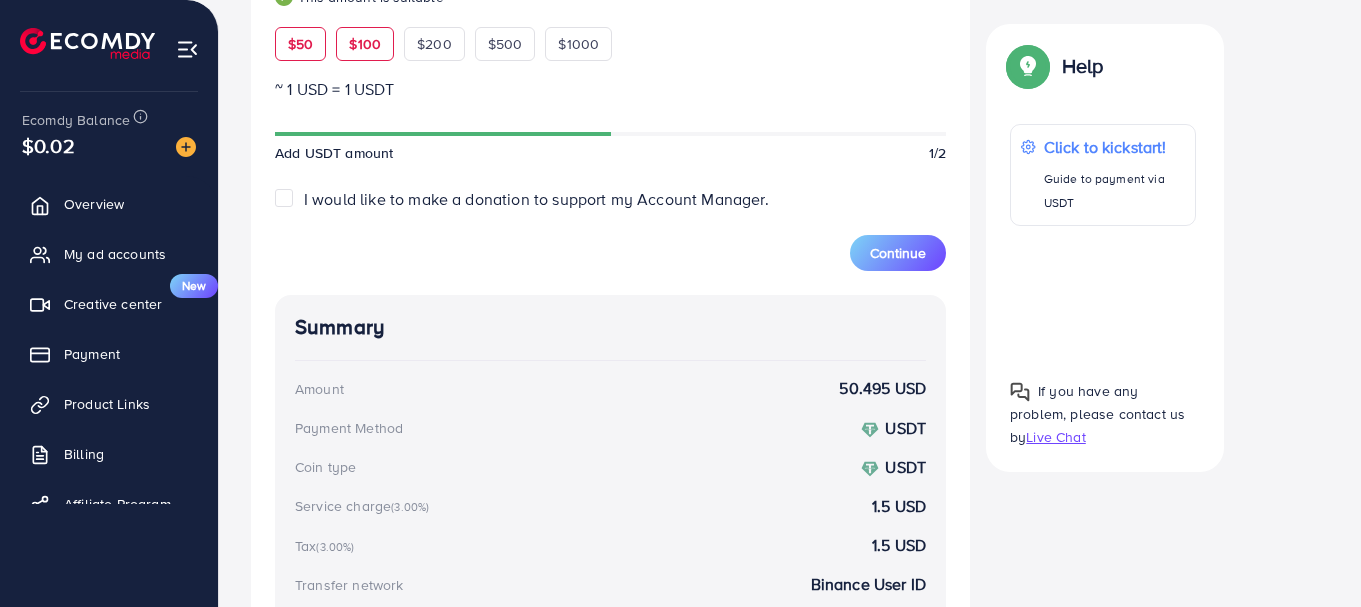 click on "$100" at bounding box center (365, 44) 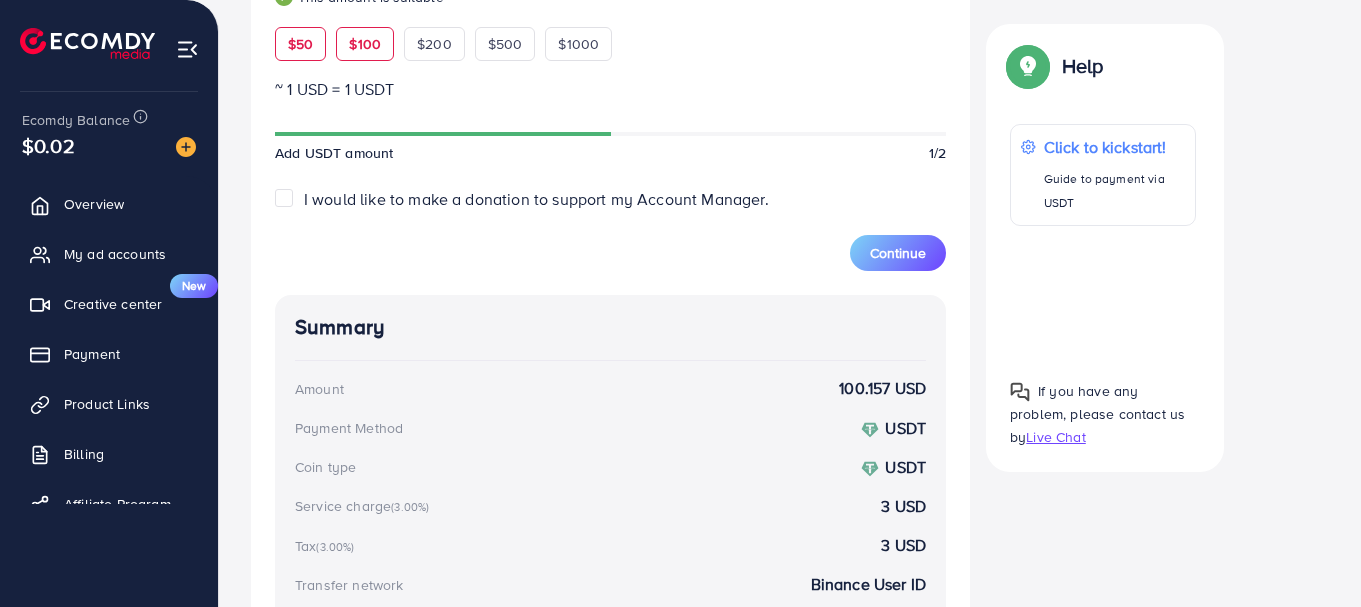 click on "$50" at bounding box center [300, 44] 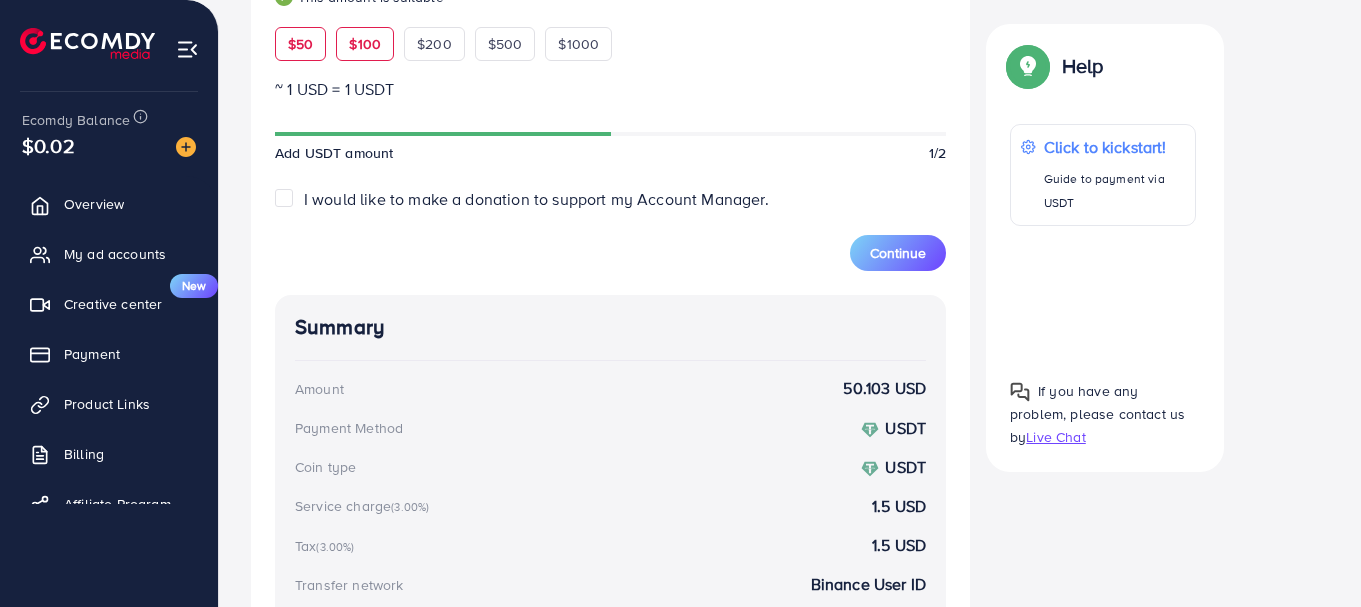click on "$100" at bounding box center [365, 44] 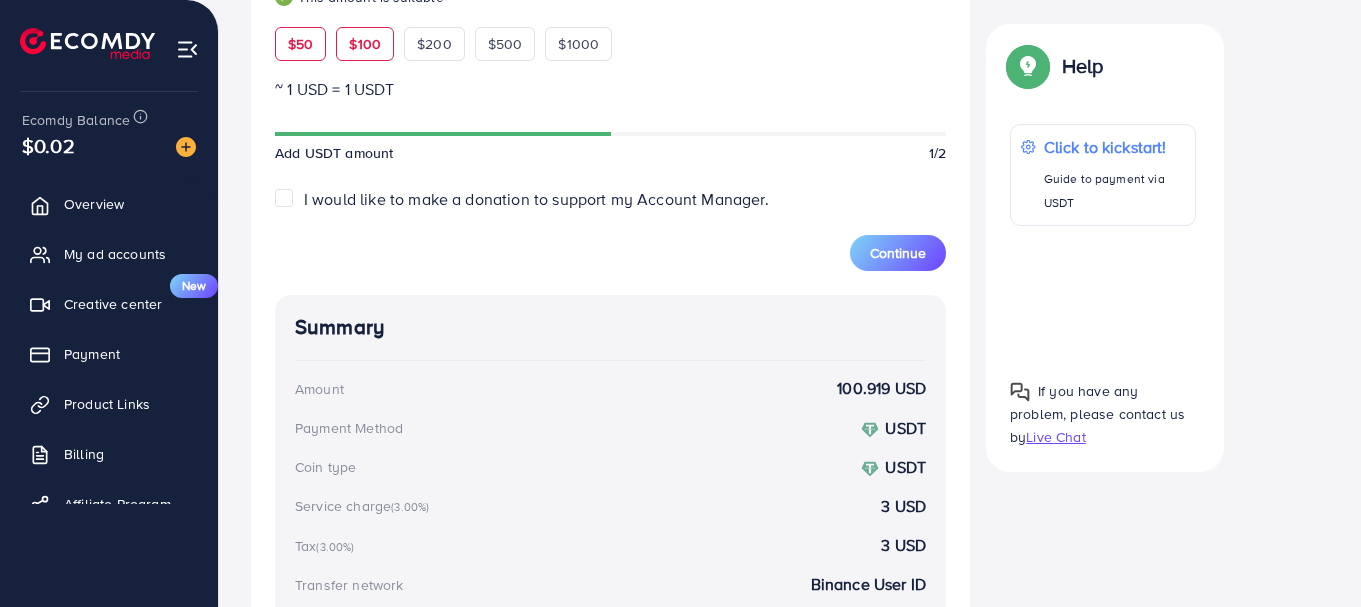 click on "$50" at bounding box center [300, 44] 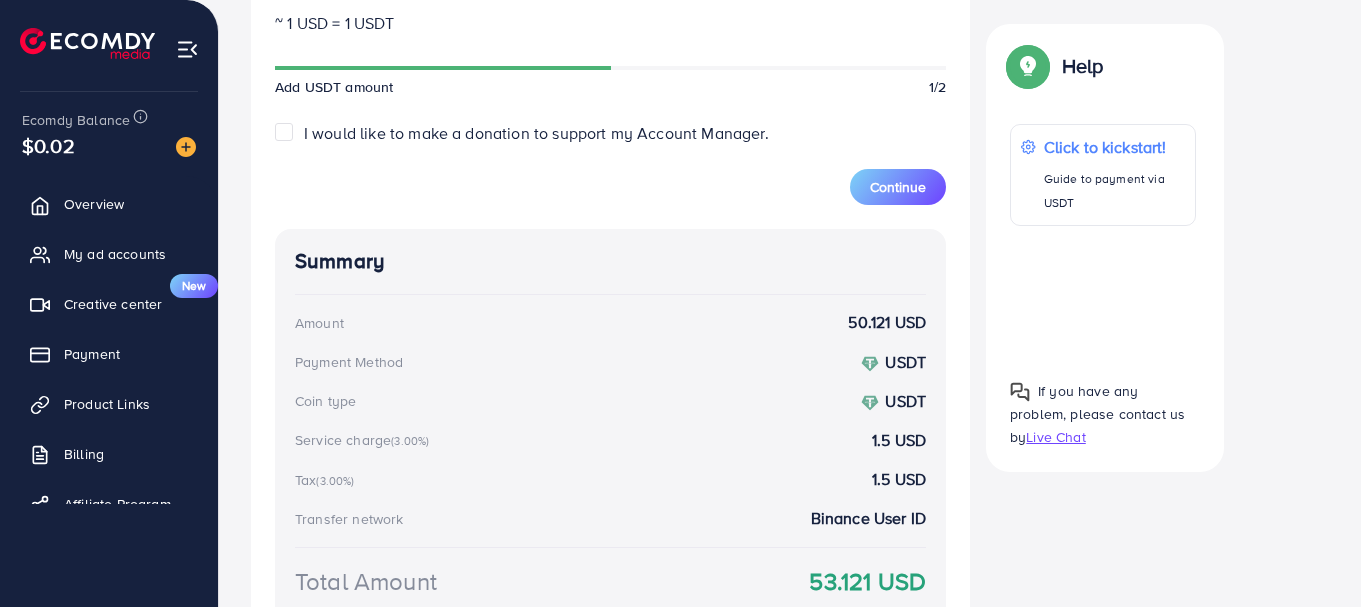scroll, scrollTop: 739, scrollLeft: 0, axis: vertical 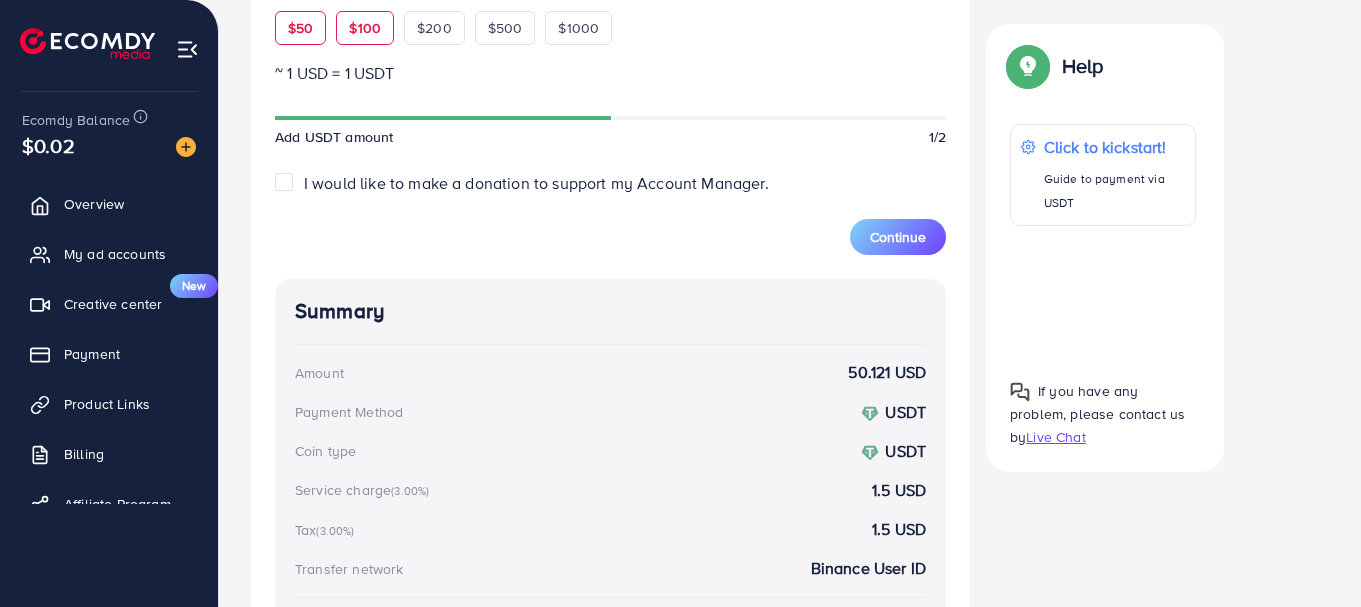 click on "$100" at bounding box center [365, 28] 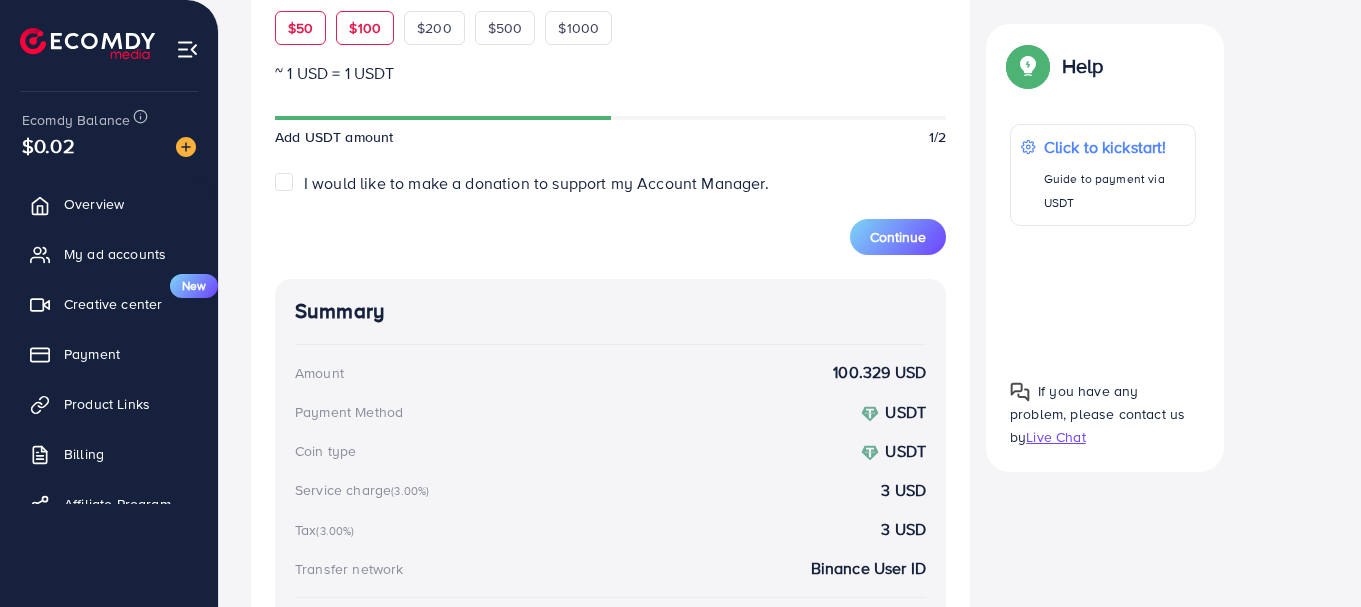 click on "$50" at bounding box center [300, 28] 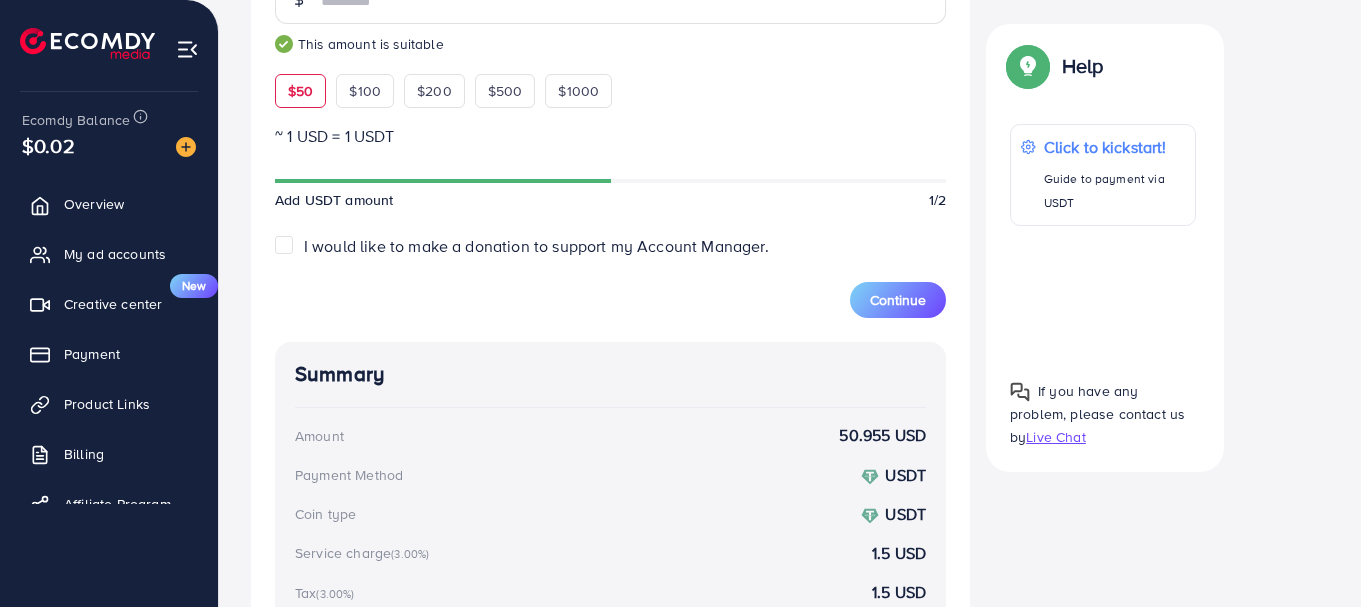 scroll, scrollTop: 673, scrollLeft: 0, axis: vertical 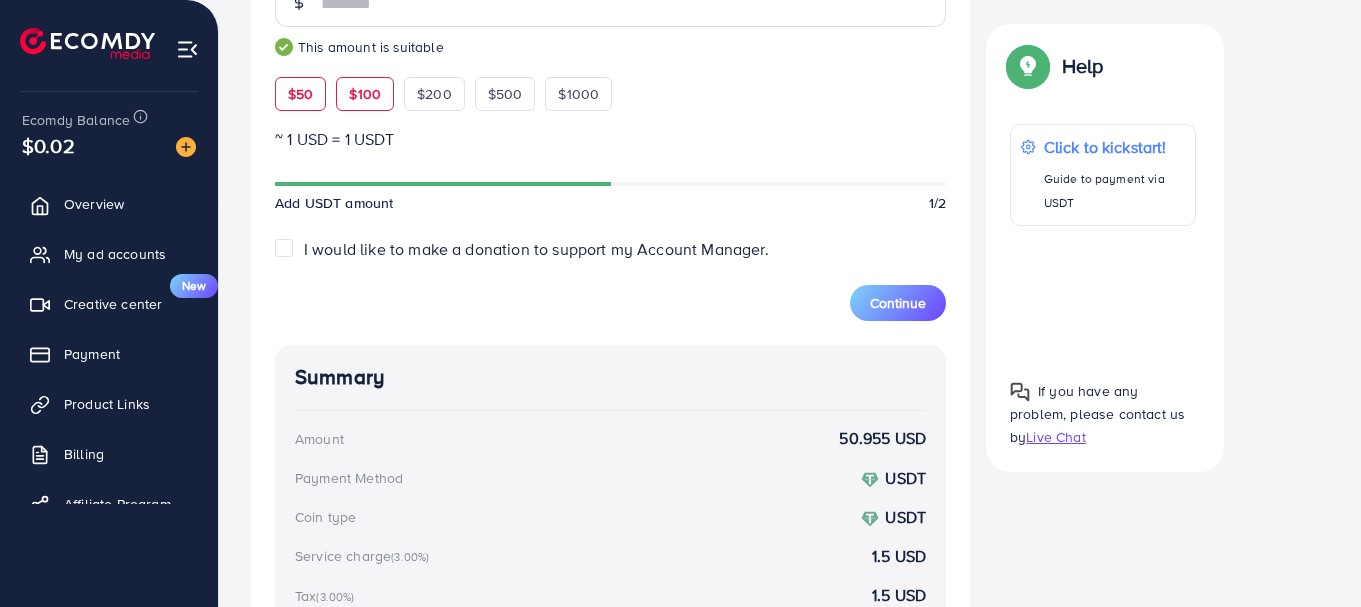 click on "$100" at bounding box center [365, 94] 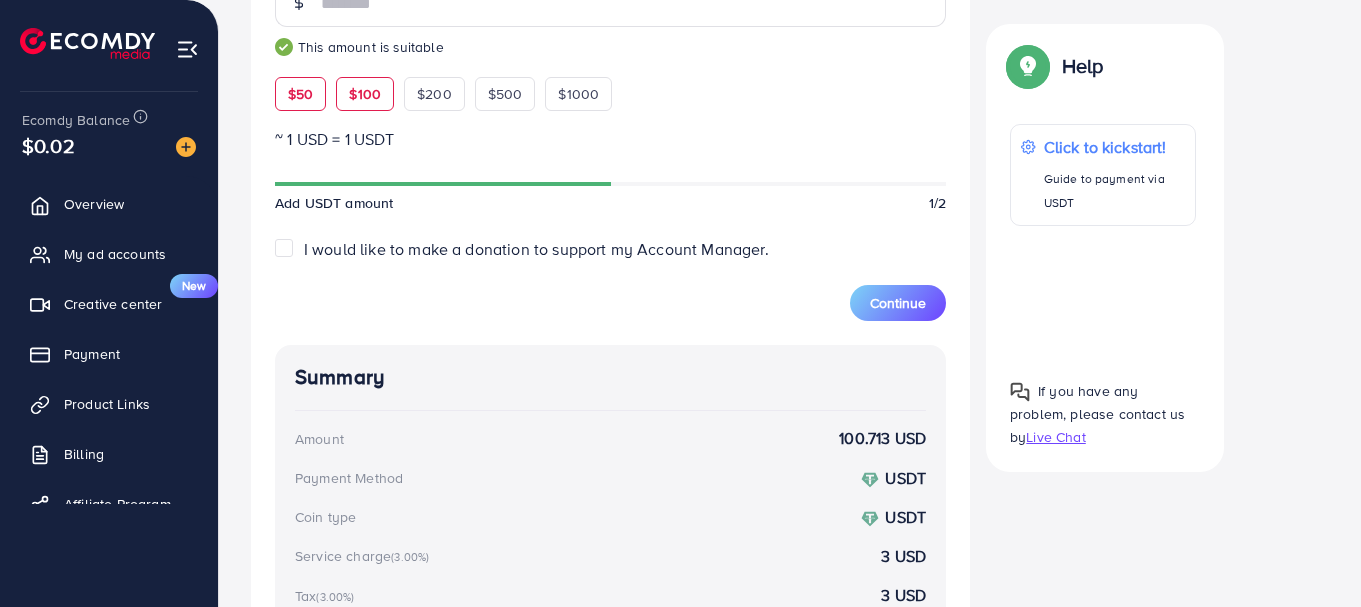 click on "$50" at bounding box center (300, 94) 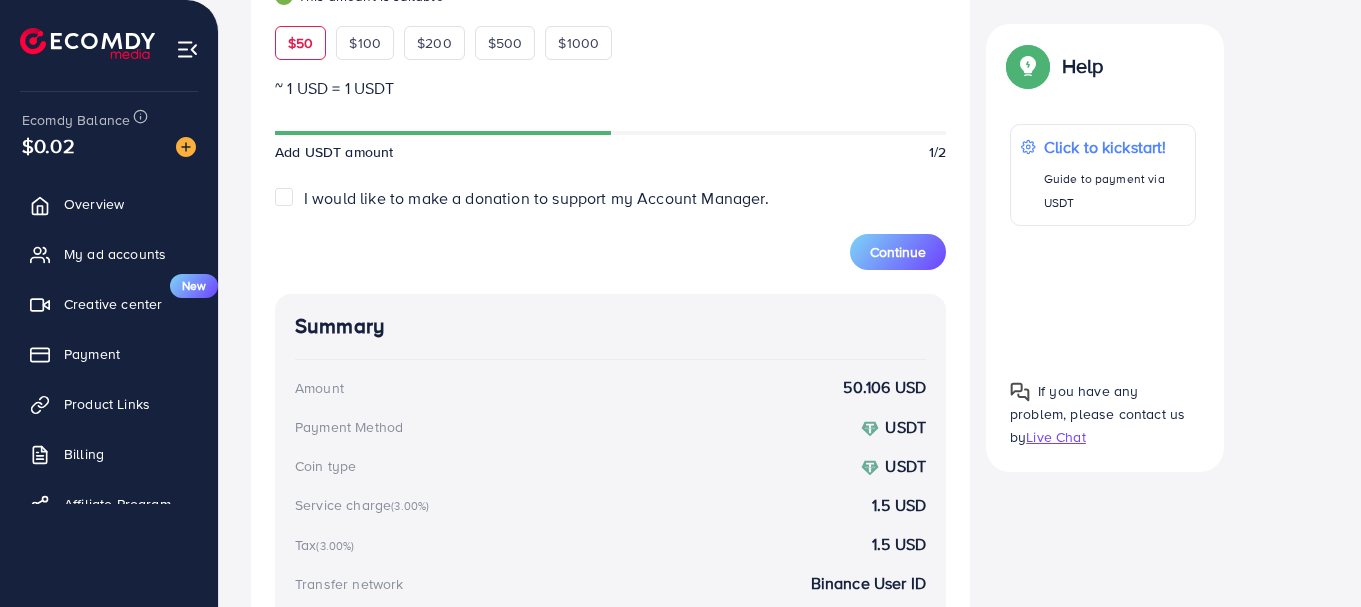 scroll, scrollTop: 723, scrollLeft: 0, axis: vertical 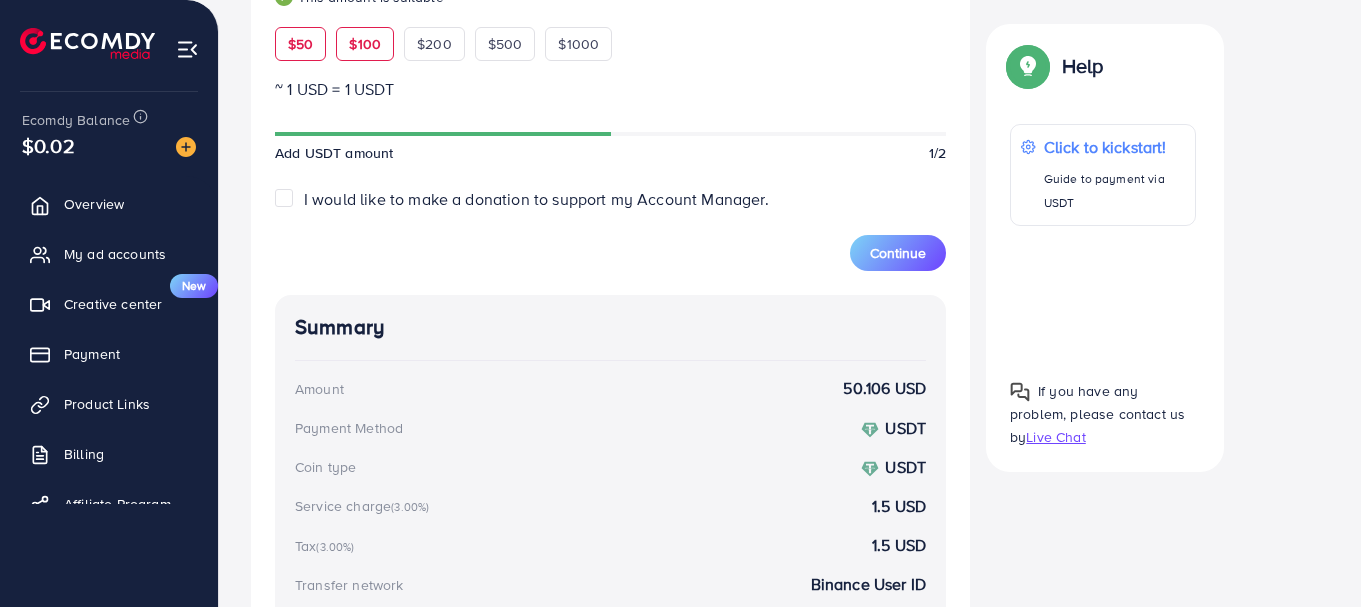 click on "$100" at bounding box center [365, 44] 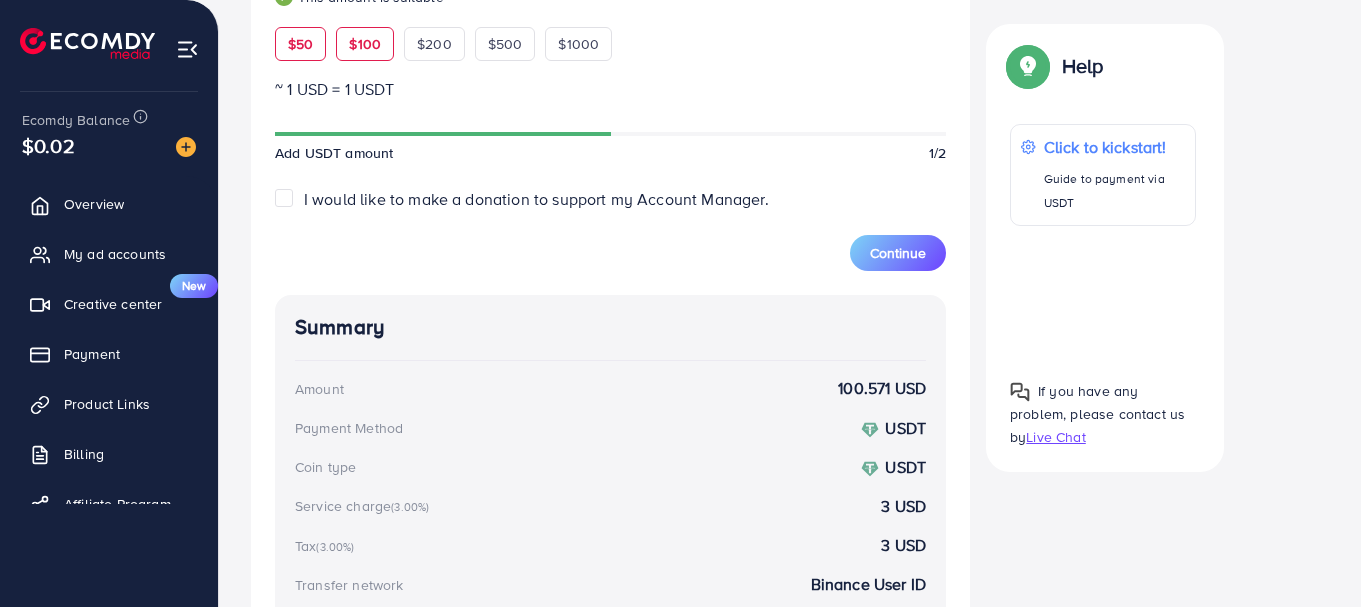 click on "$50" at bounding box center (300, 44) 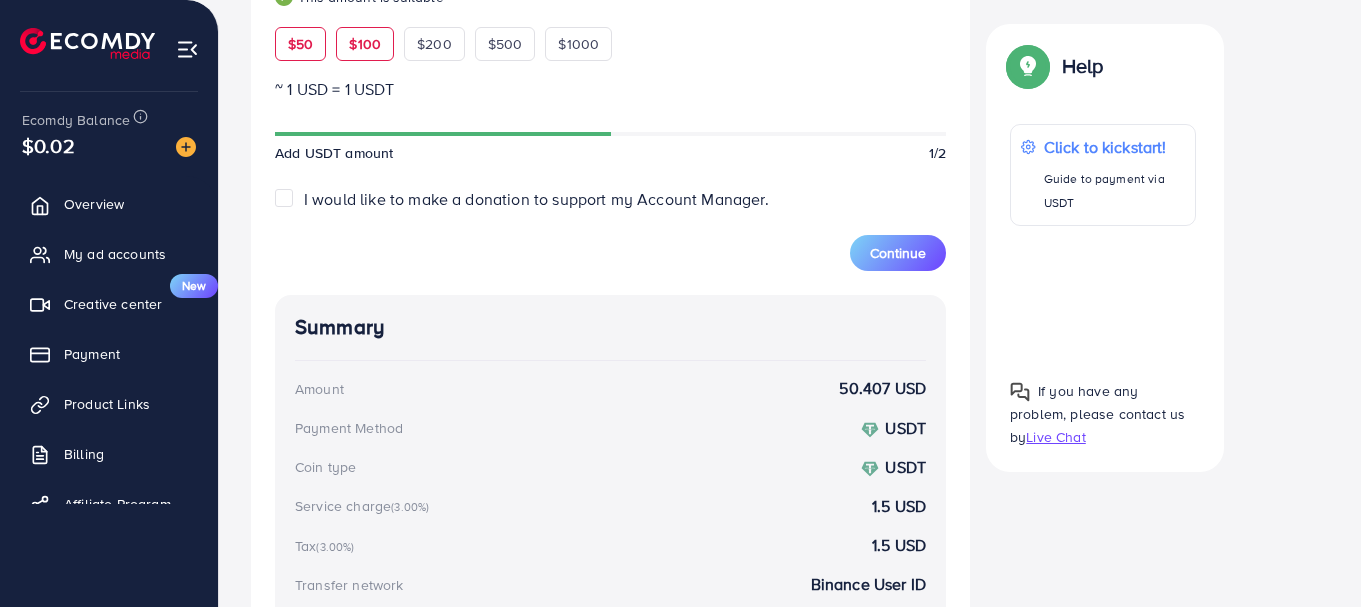 click on "$100" at bounding box center (365, 44) 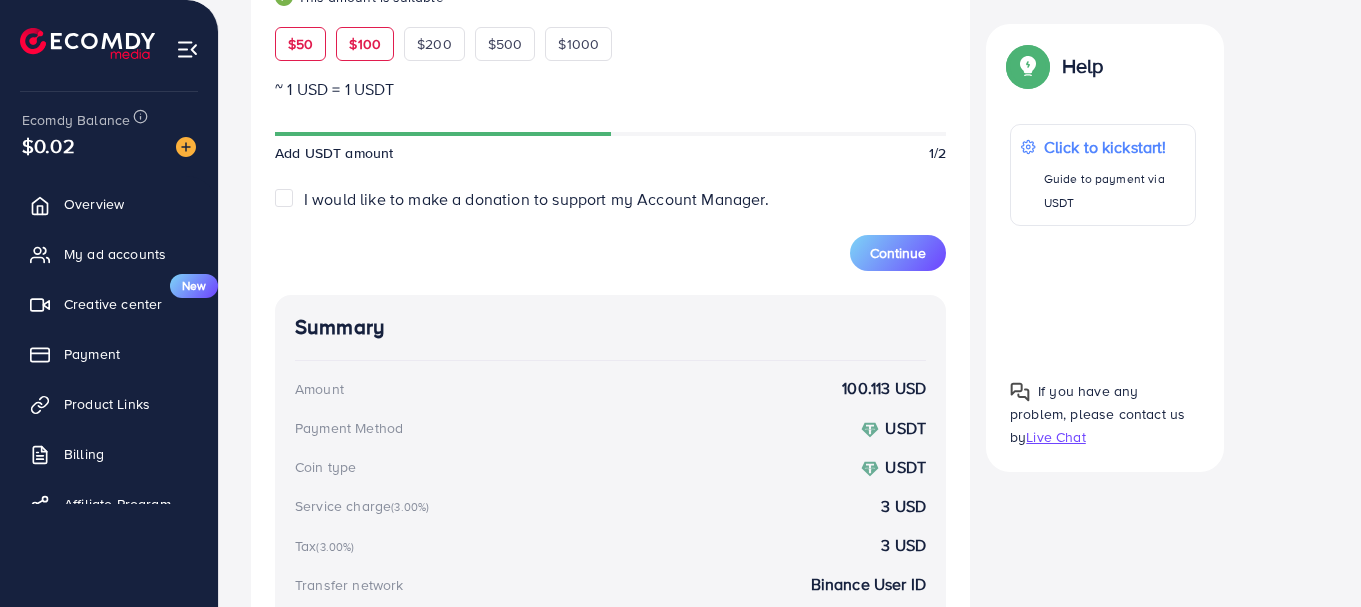 click on "$50" at bounding box center [300, 44] 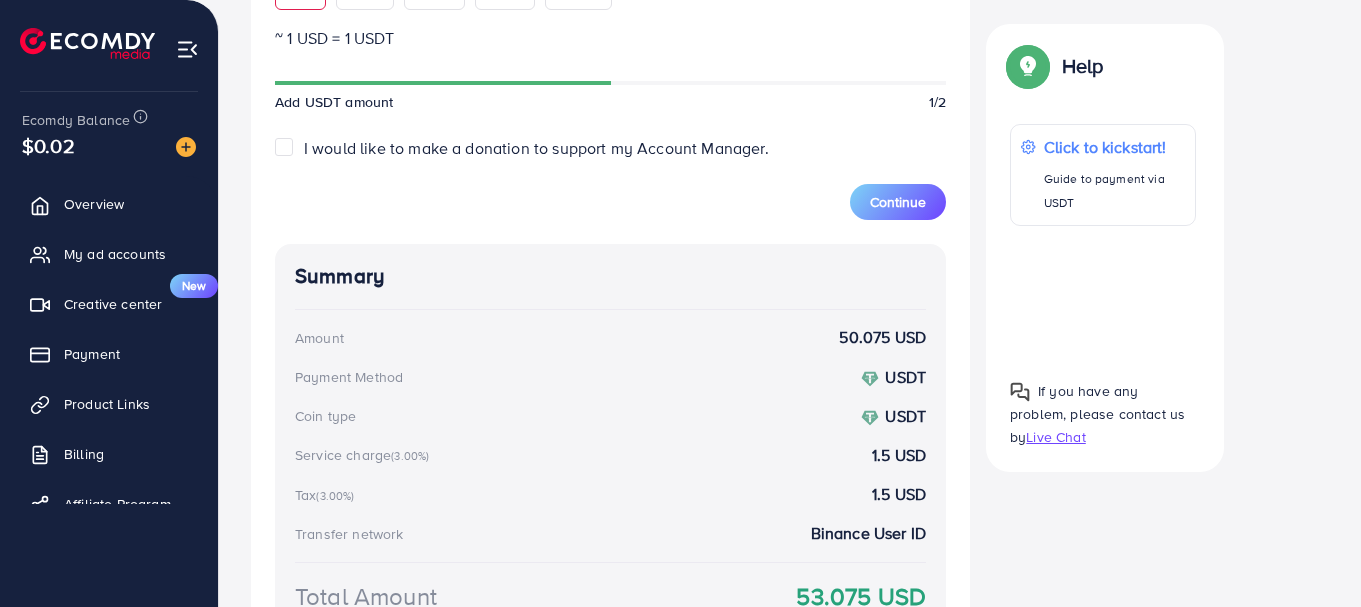 scroll, scrollTop: 758, scrollLeft: 0, axis: vertical 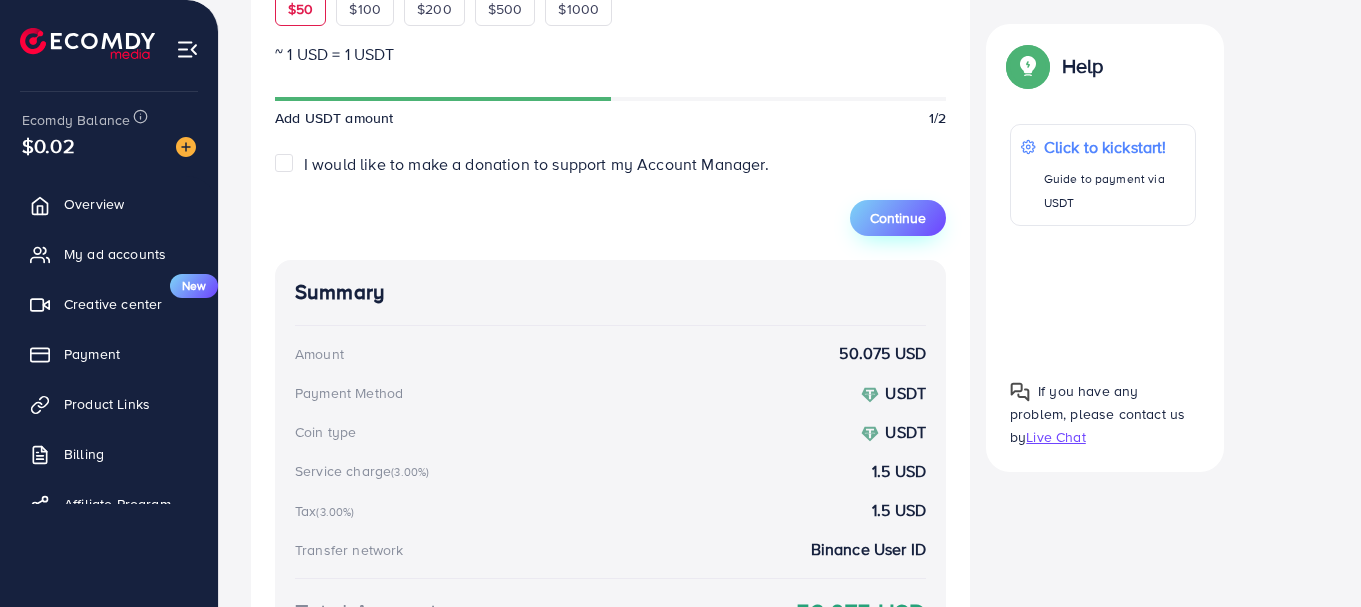 click on "Continue" at bounding box center [898, 218] 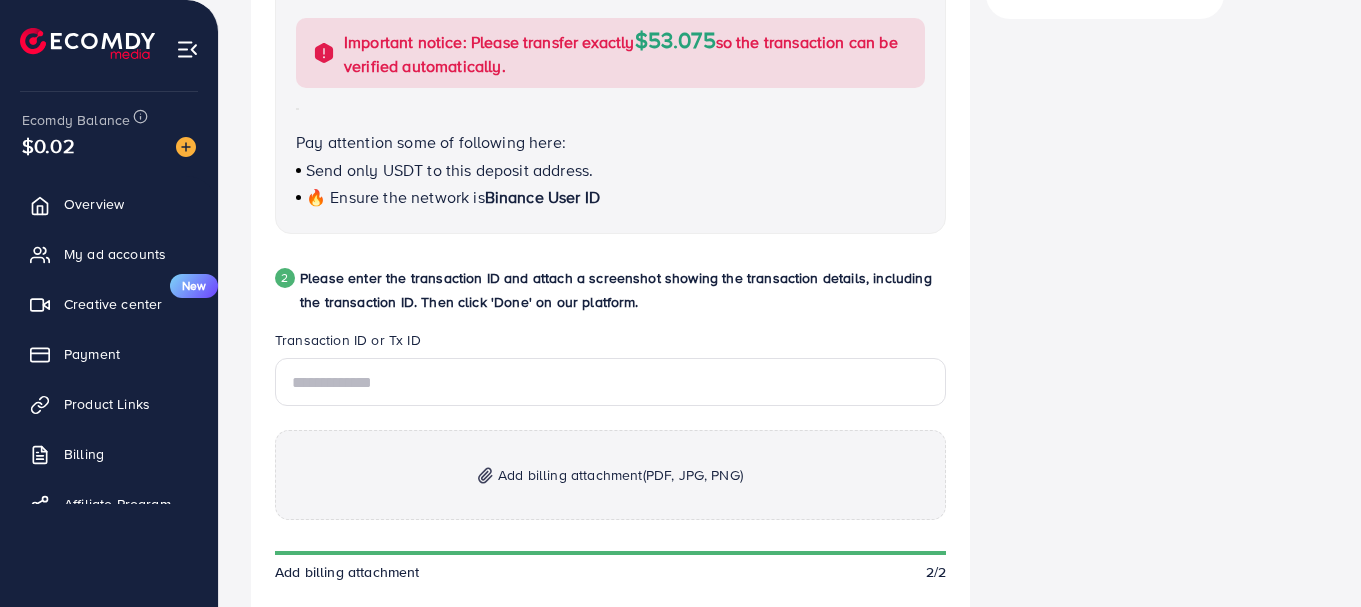 scroll, scrollTop: 810, scrollLeft: 0, axis: vertical 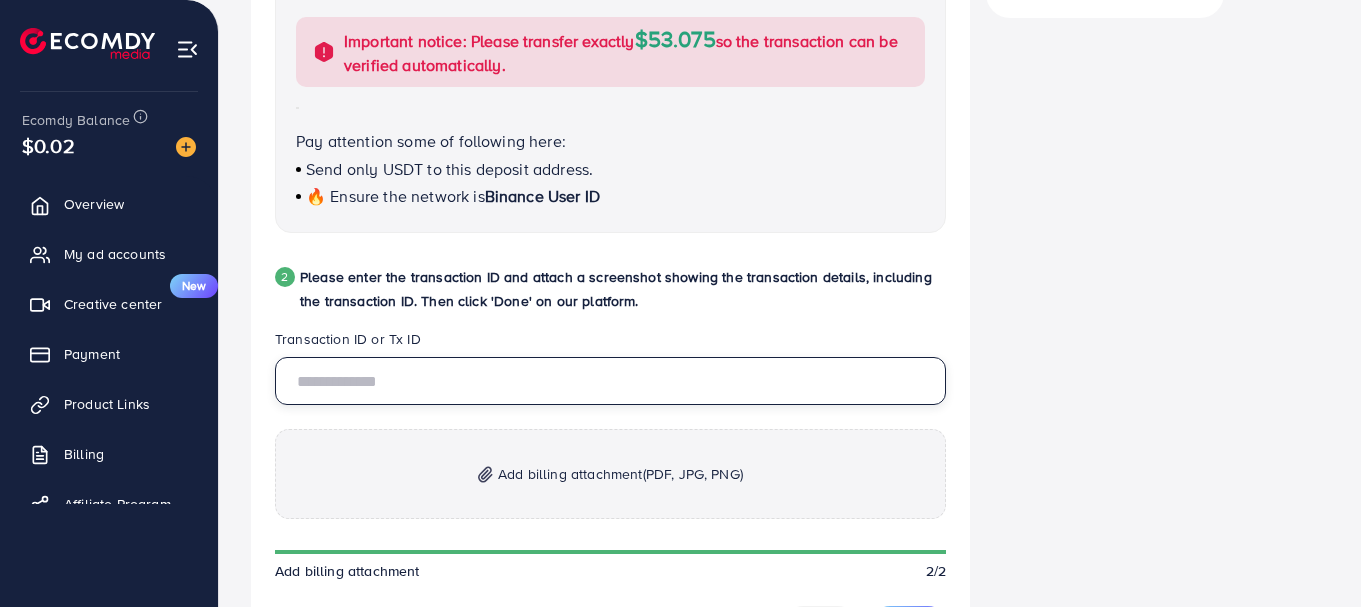 click at bounding box center (610, 381) 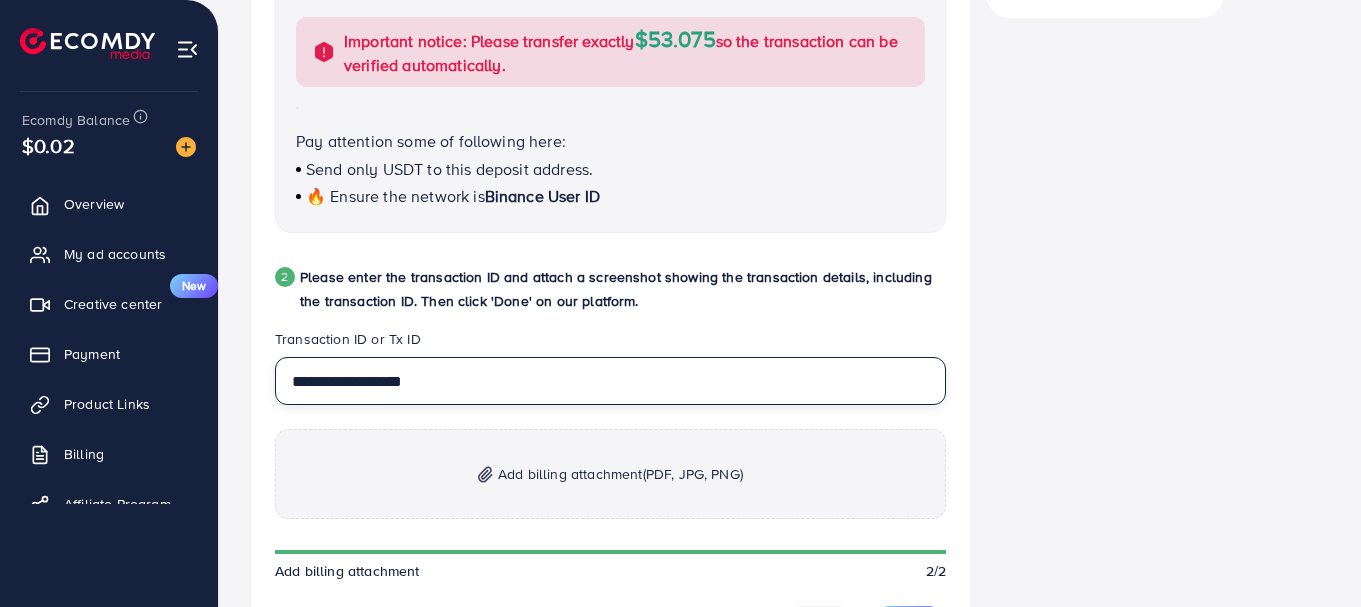 type on "**********" 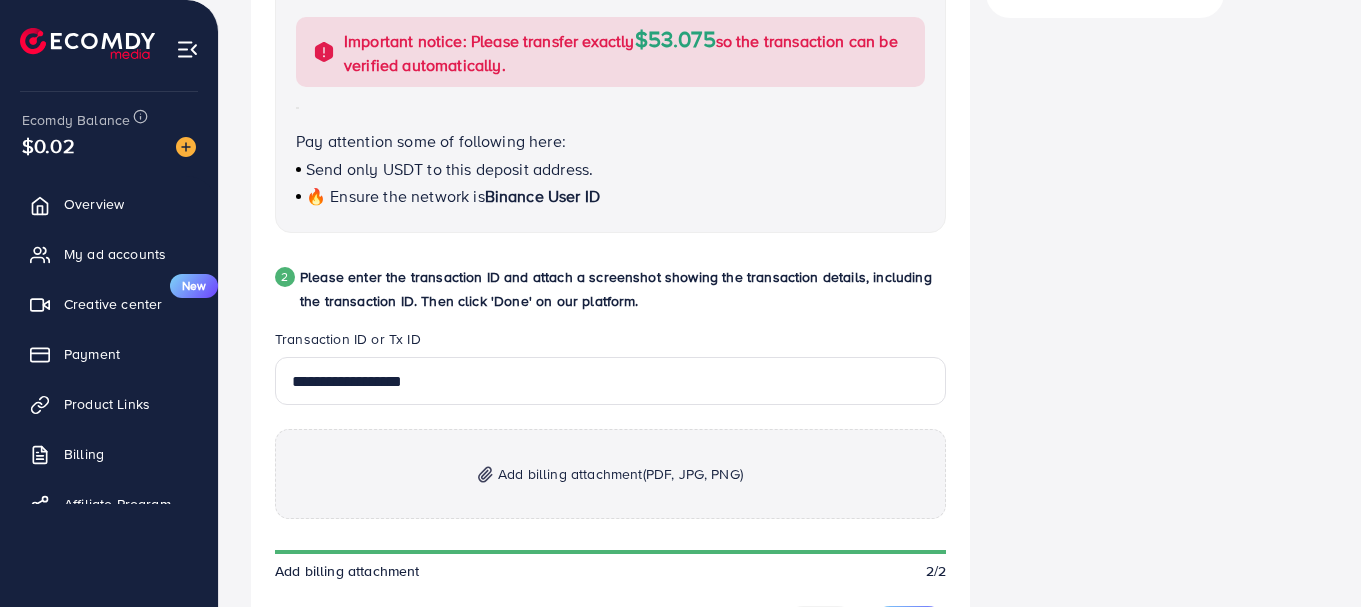 click on "Add billing attachment  (PDF, JPG, PNG)" at bounding box center (620, 474) 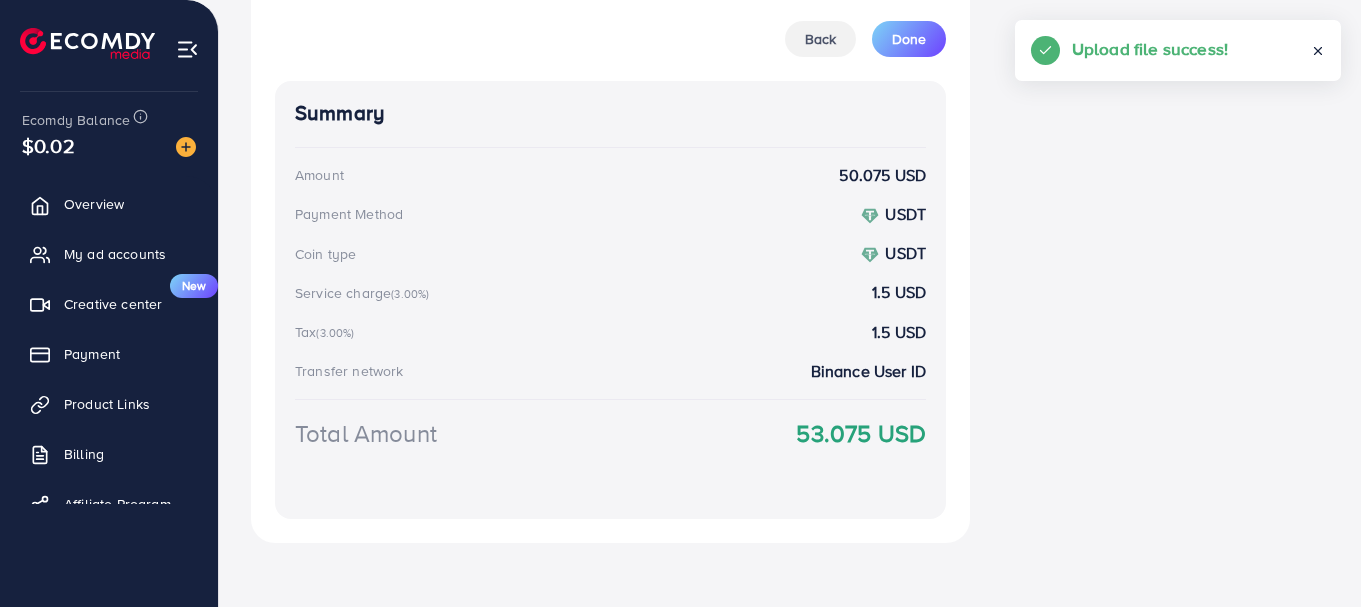scroll, scrollTop: 1437, scrollLeft: 0, axis: vertical 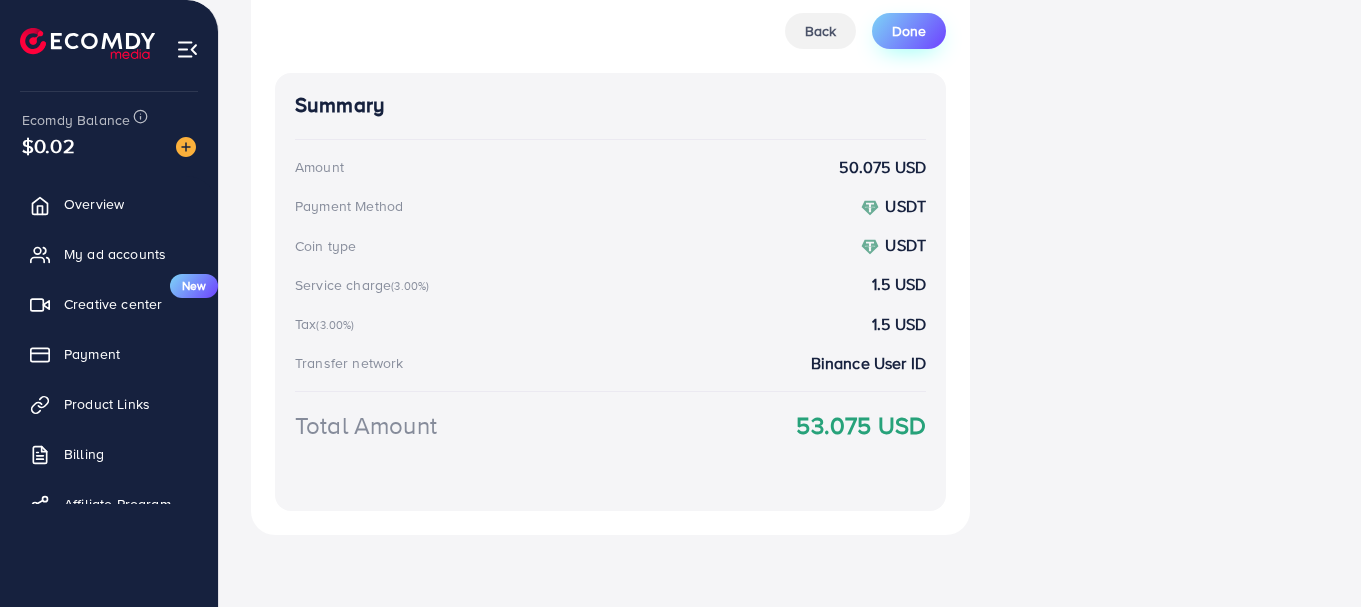 click on "Done" at bounding box center [909, 31] 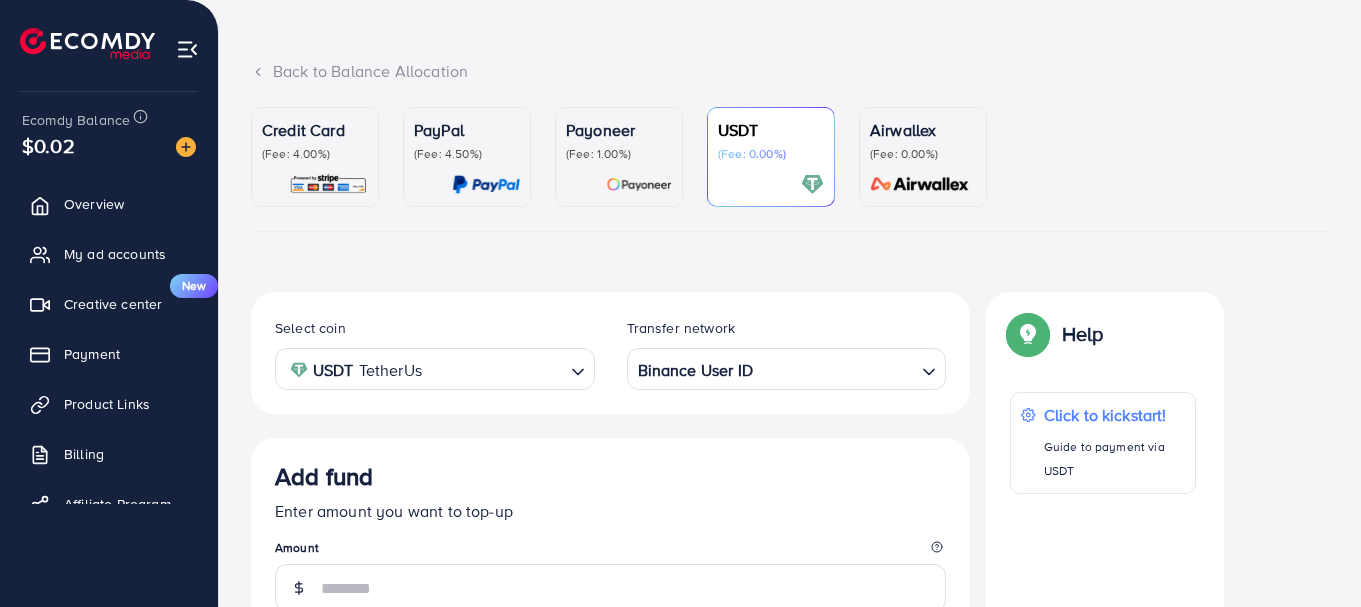 scroll, scrollTop: 87, scrollLeft: 0, axis: vertical 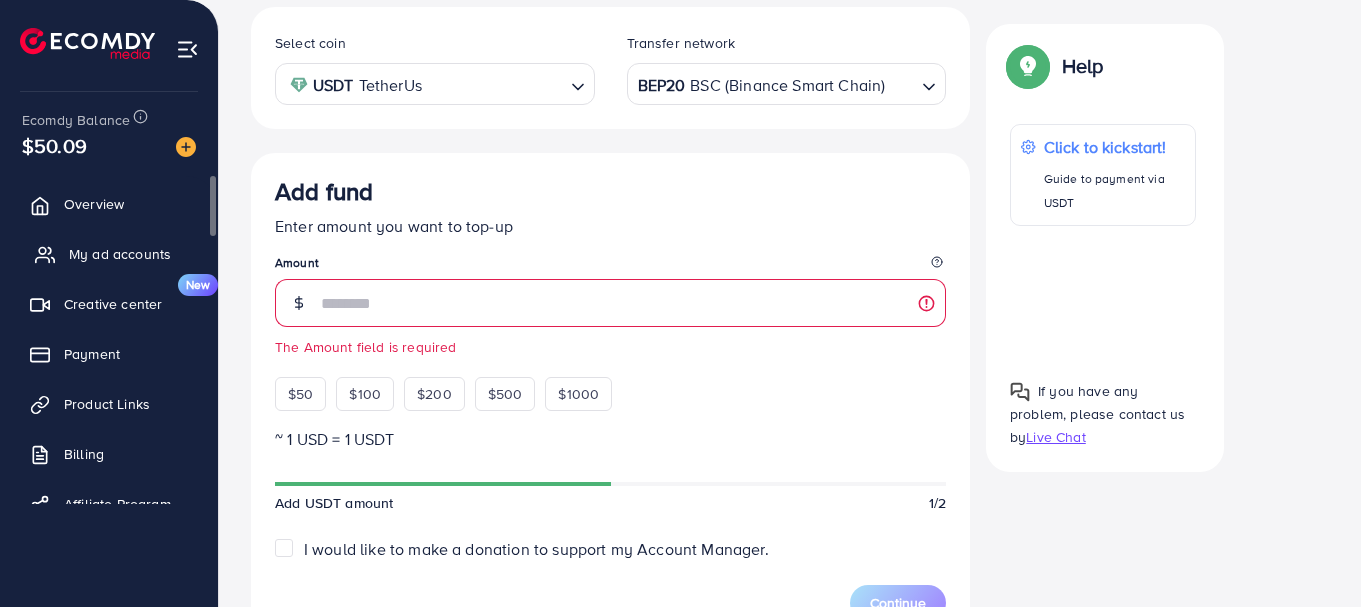 click on "My ad accounts" at bounding box center (109, 254) 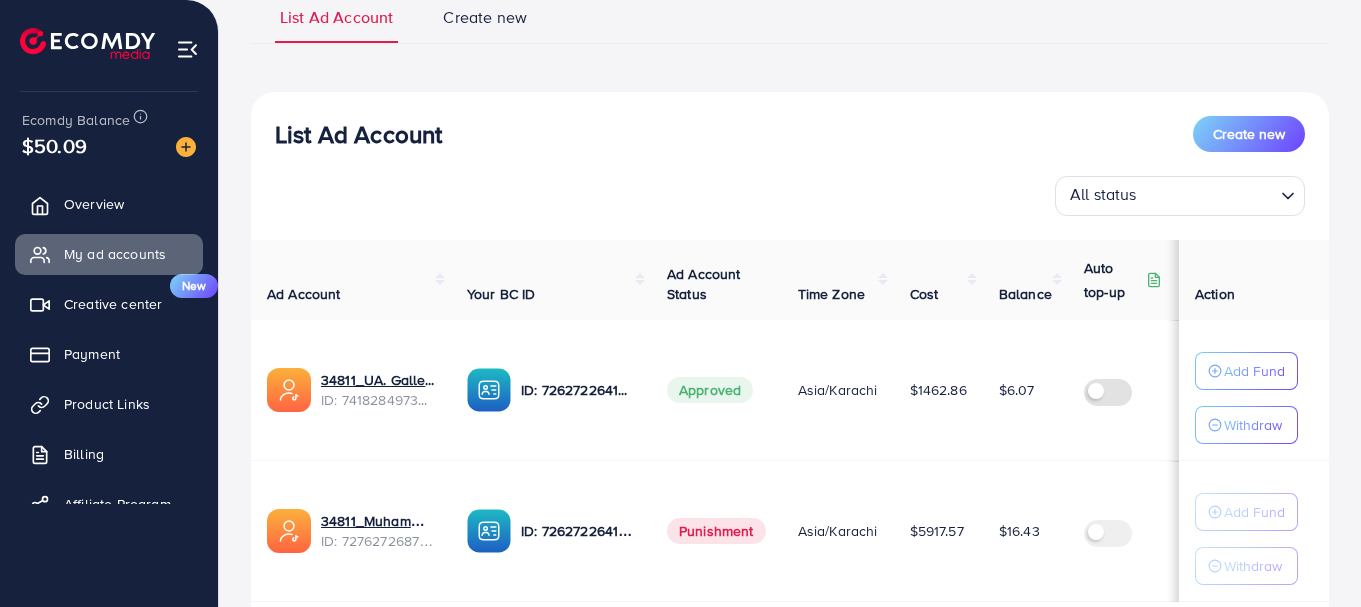 scroll, scrollTop: 173, scrollLeft: 0, axis: vertical 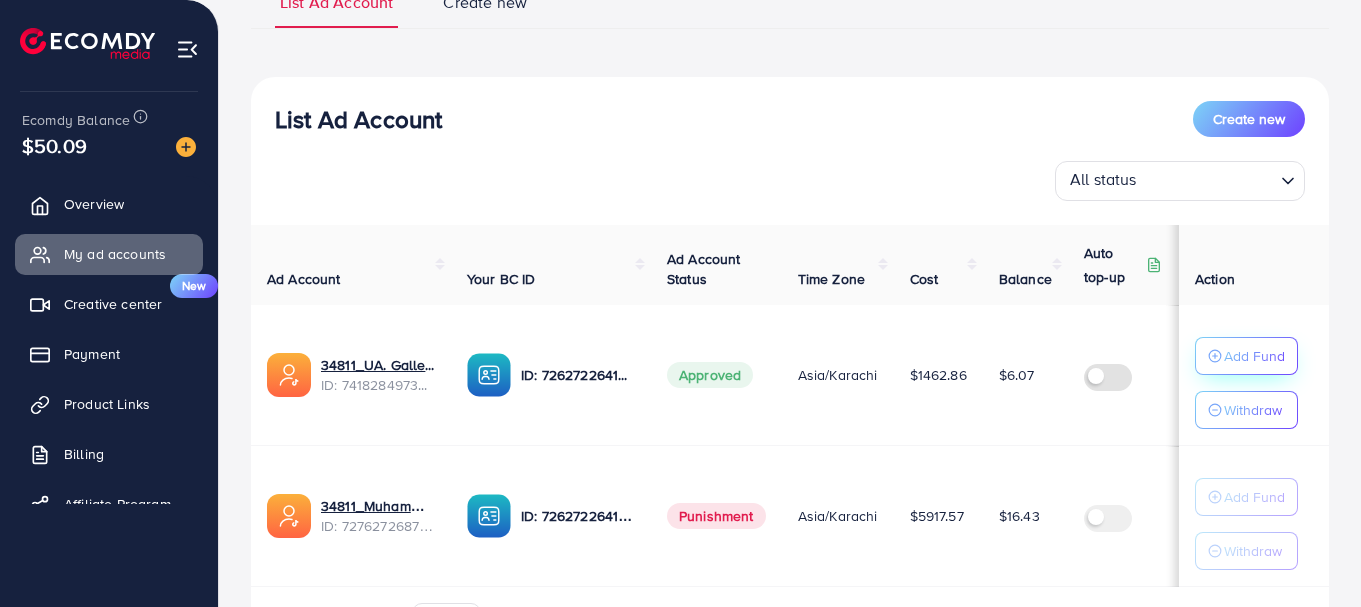 click on "Add Fund" at bounding box center (1254, 356) 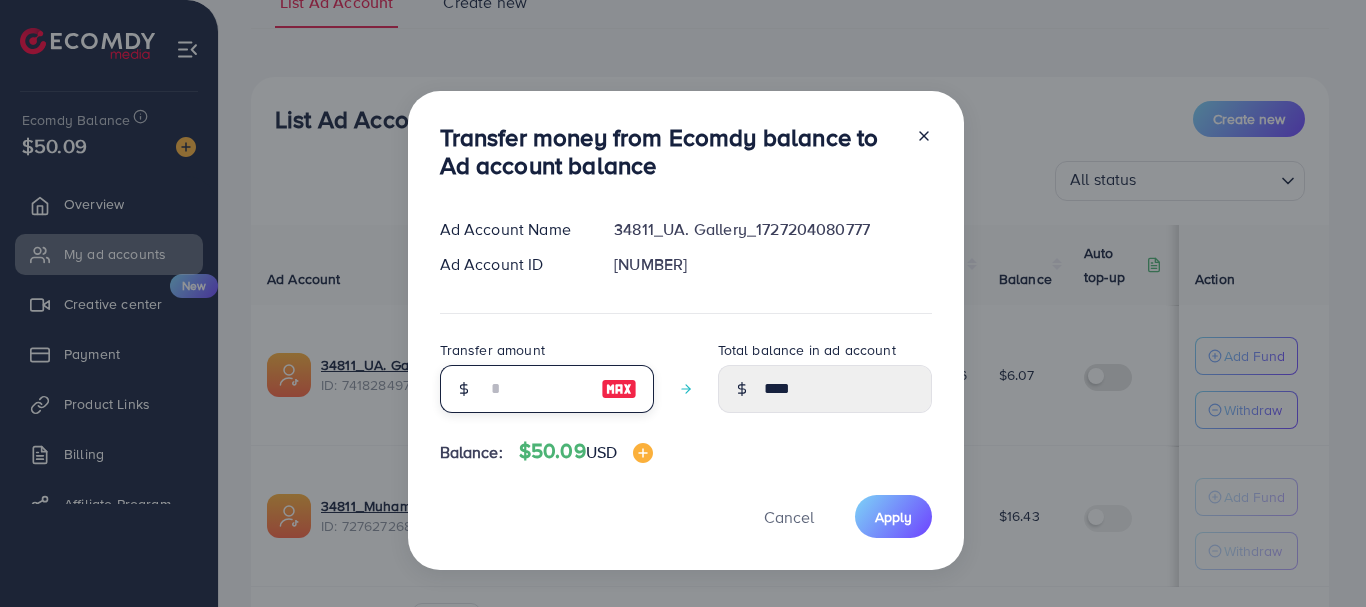 click at bounding box center (536, 389) 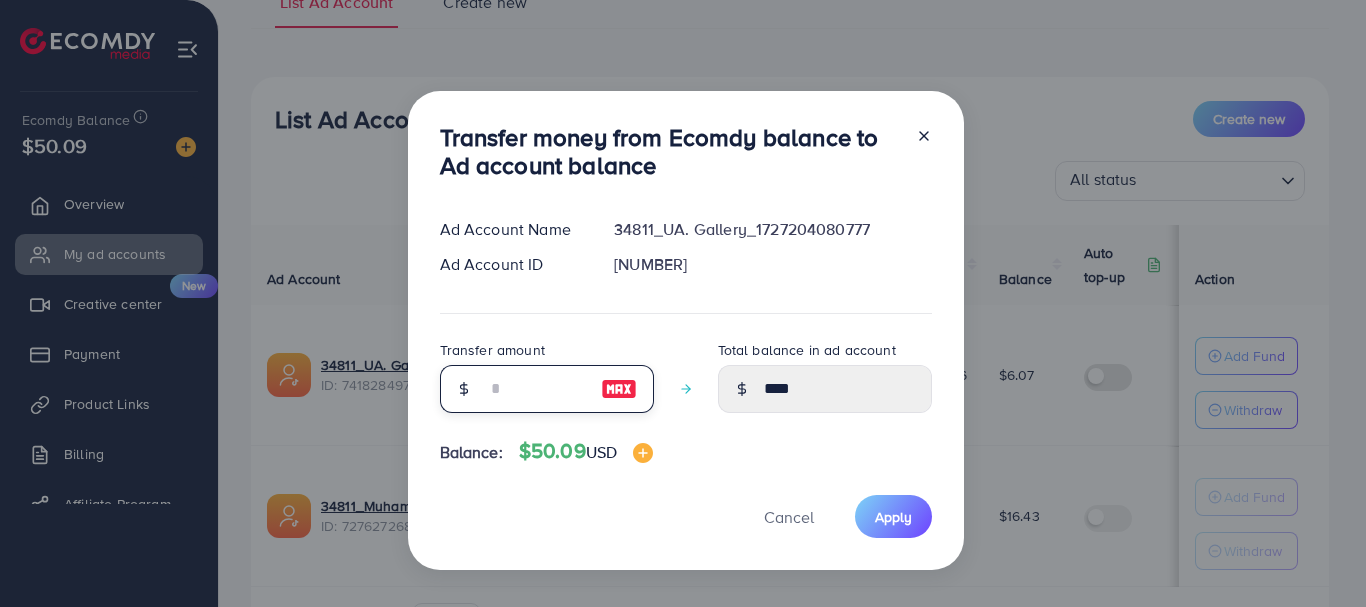click at bounding box center [536, 389] 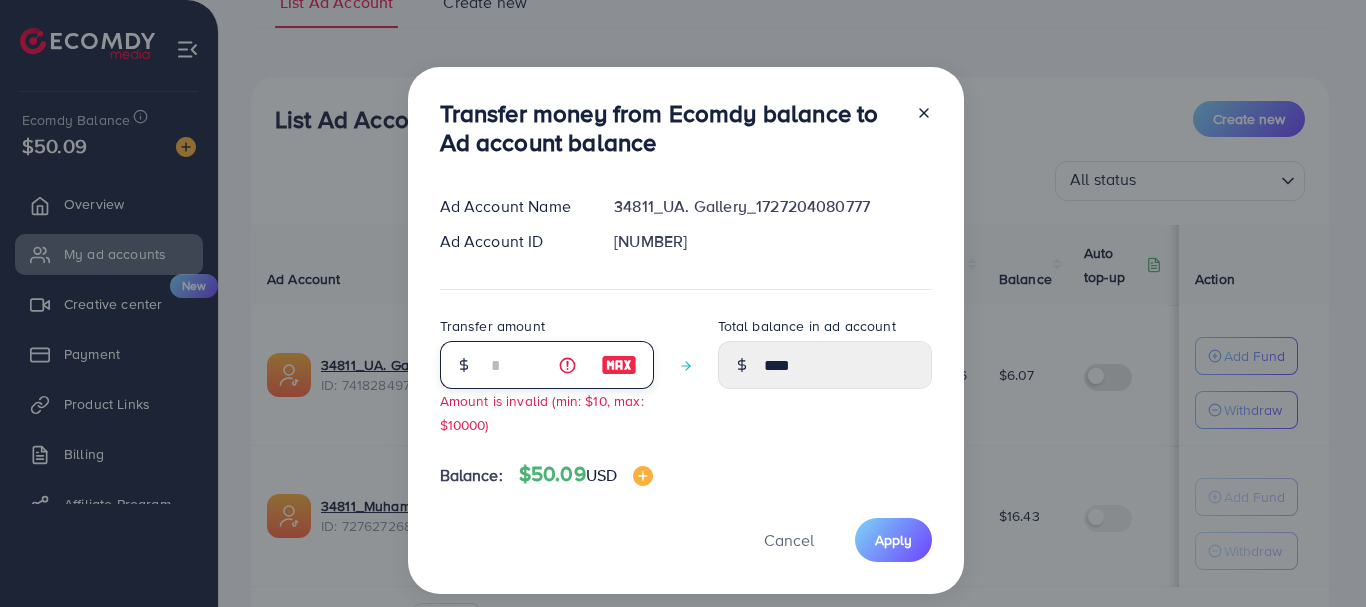 type on "****" 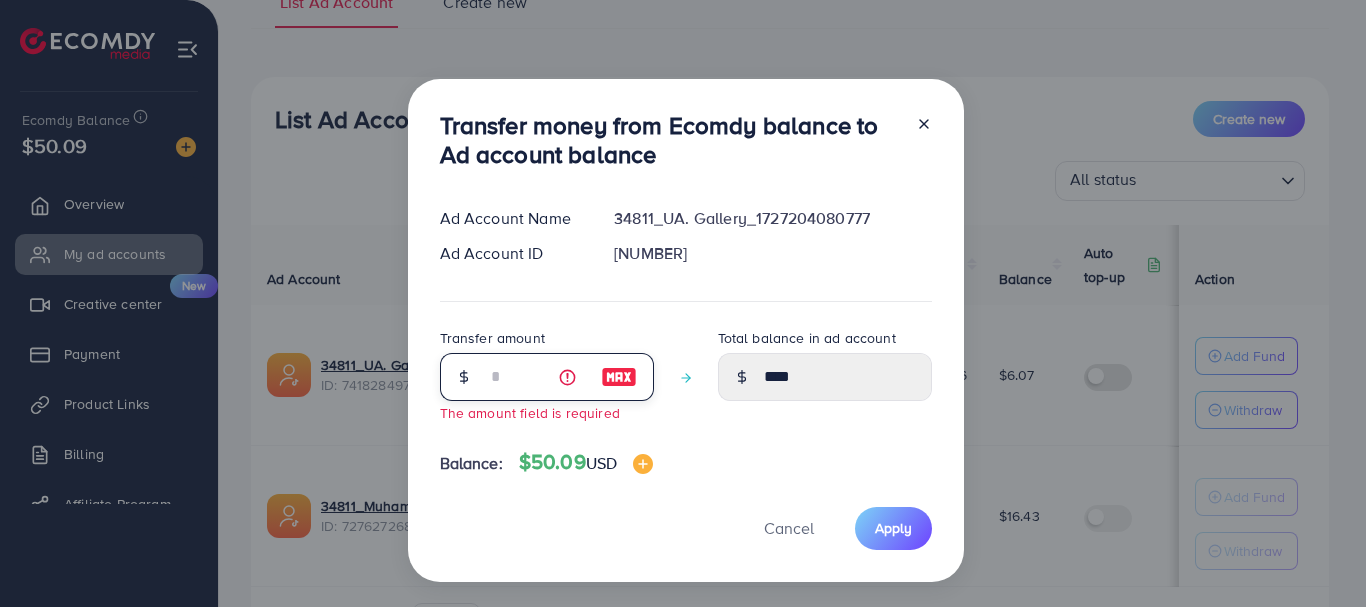 type on "*" 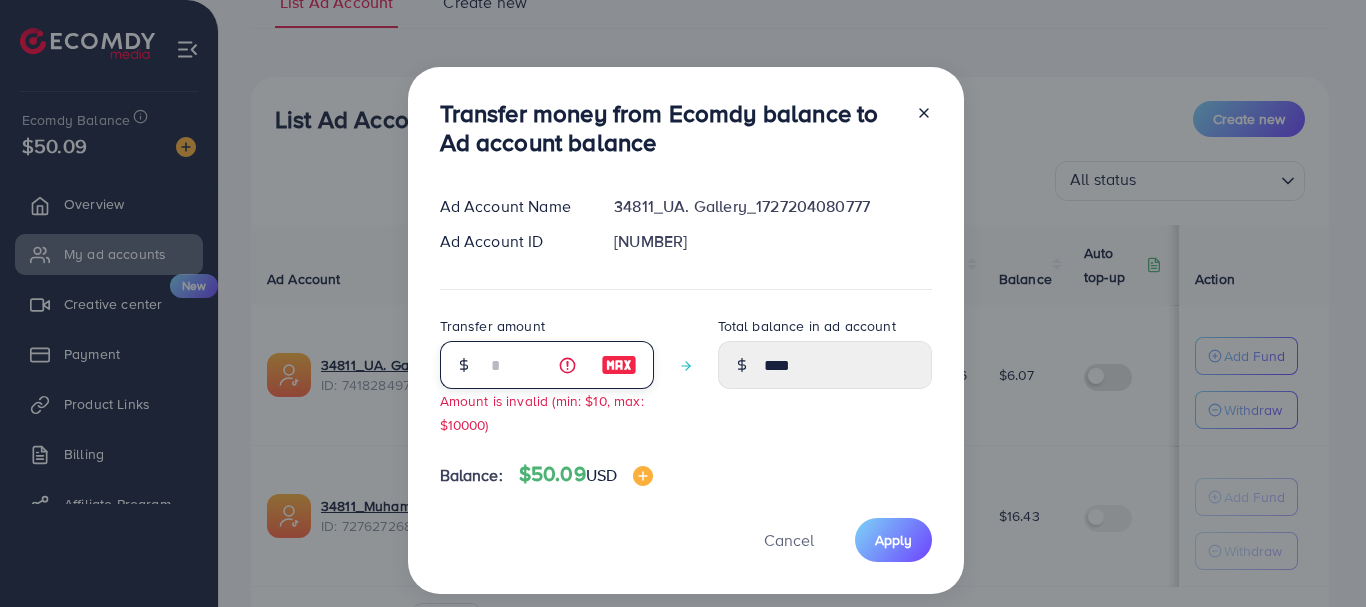 type on "****" 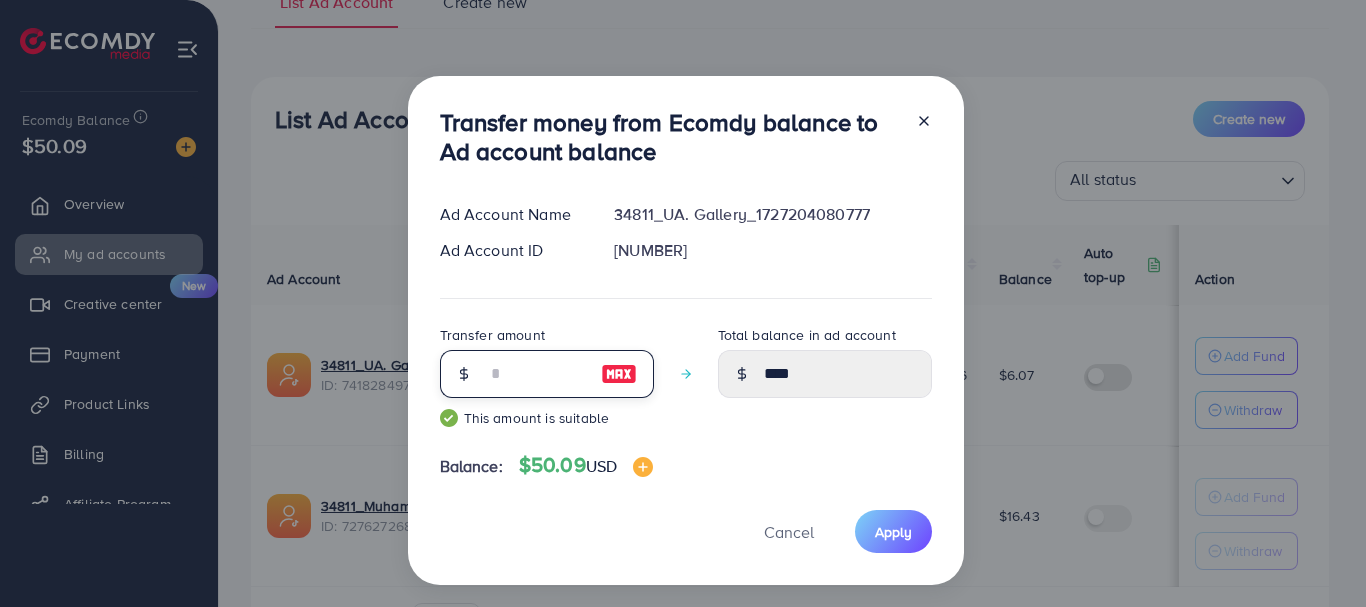 type on "*****" 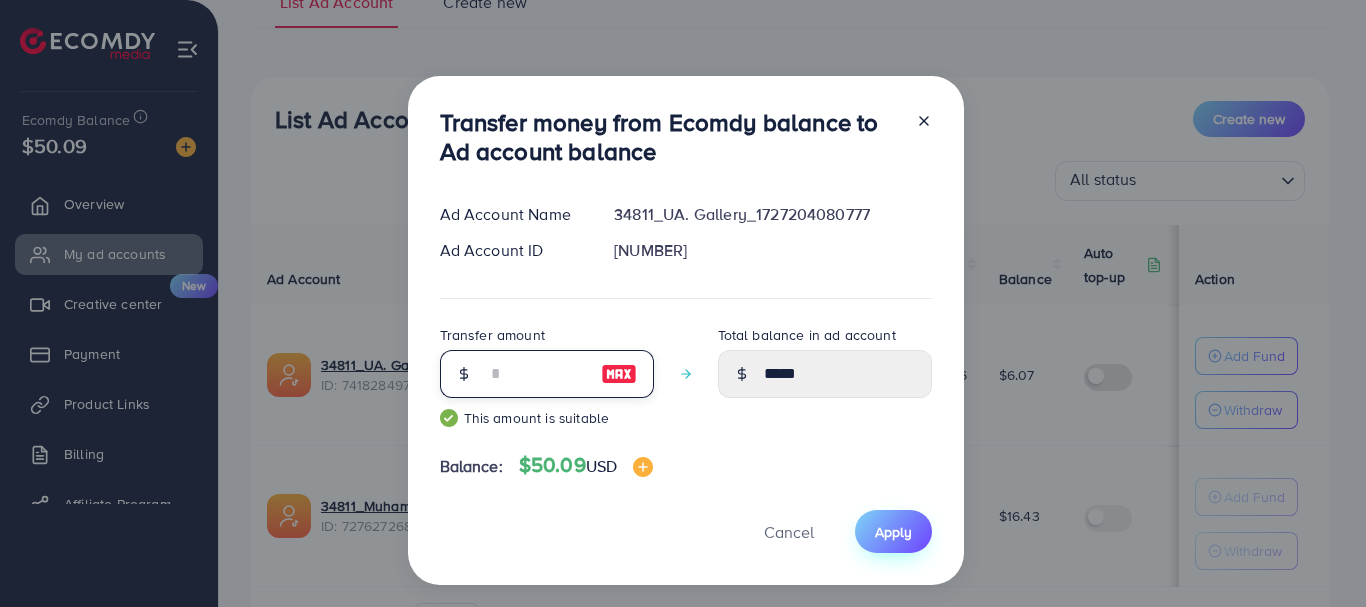 type on "**" 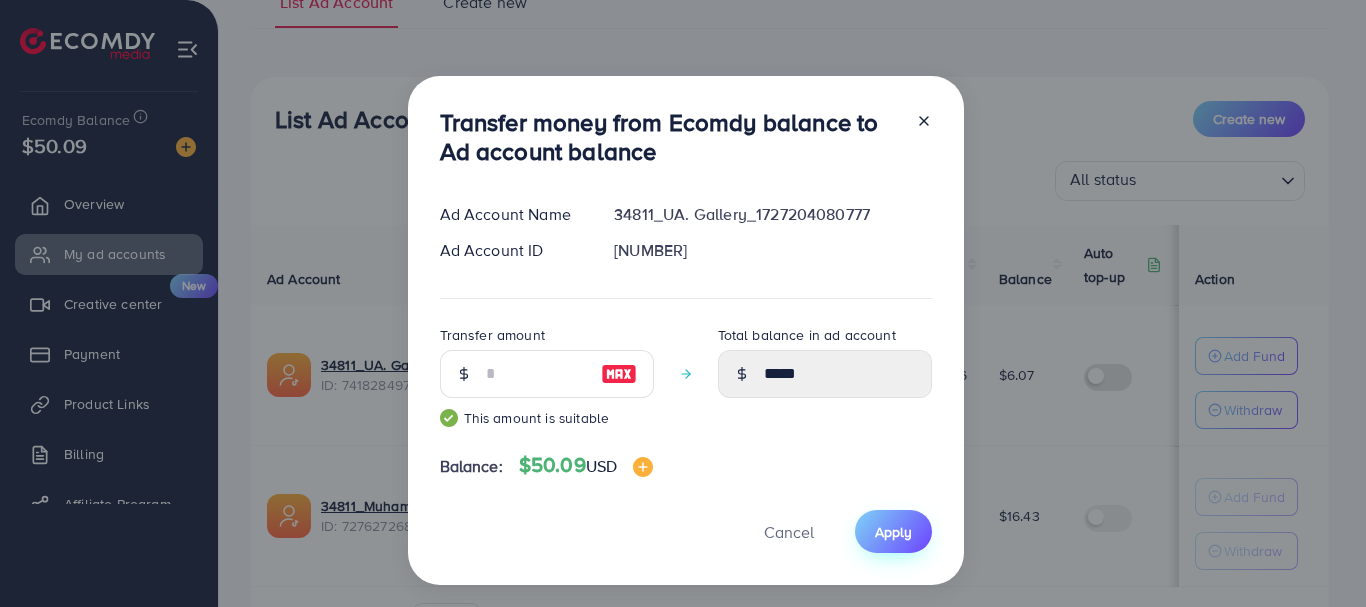 click on "Apply" at bounding box center (893, 532) 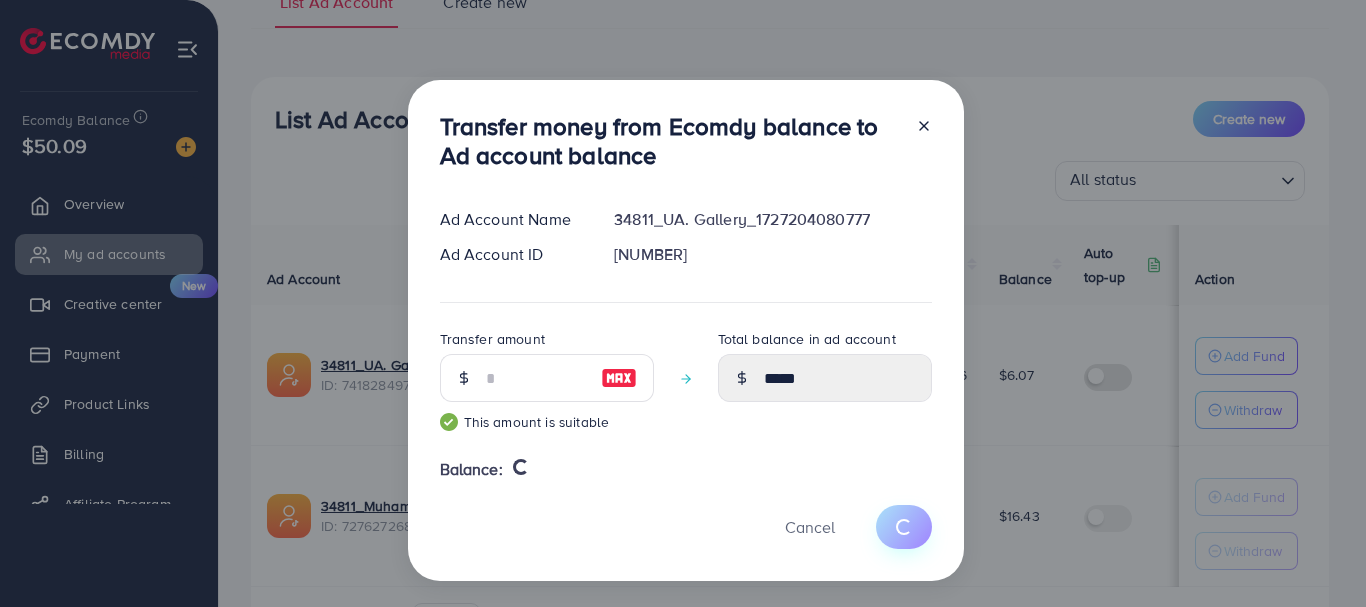 type 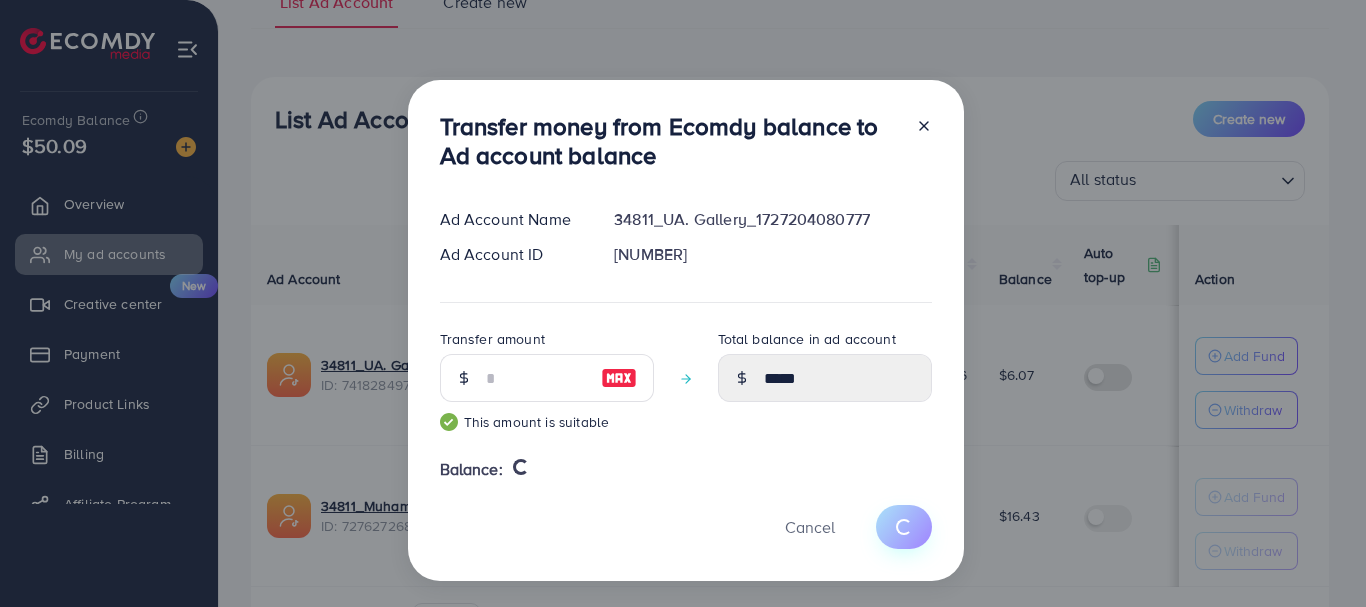type on "****" 